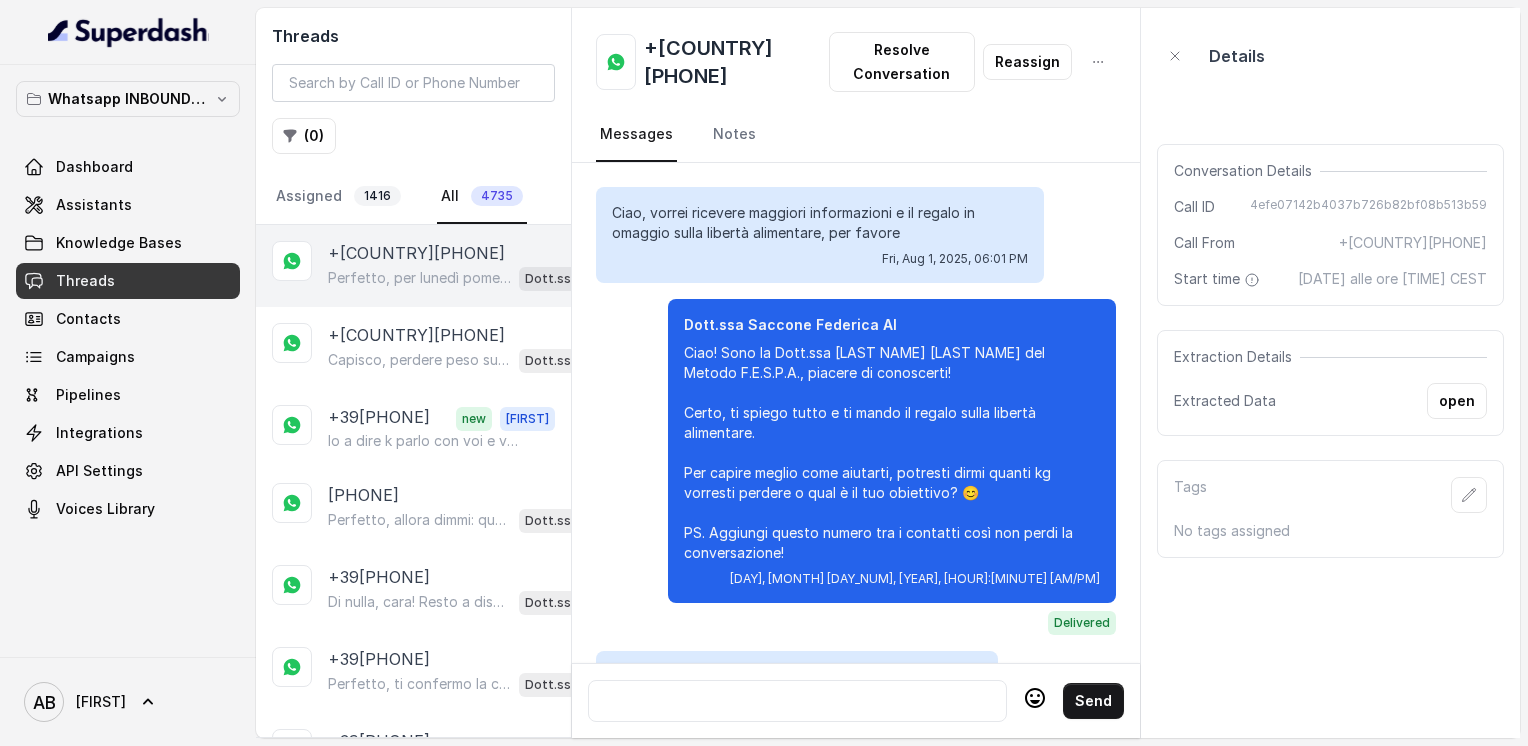 scroll, scrollTop: 0, scrollLeft: 0, axis: both 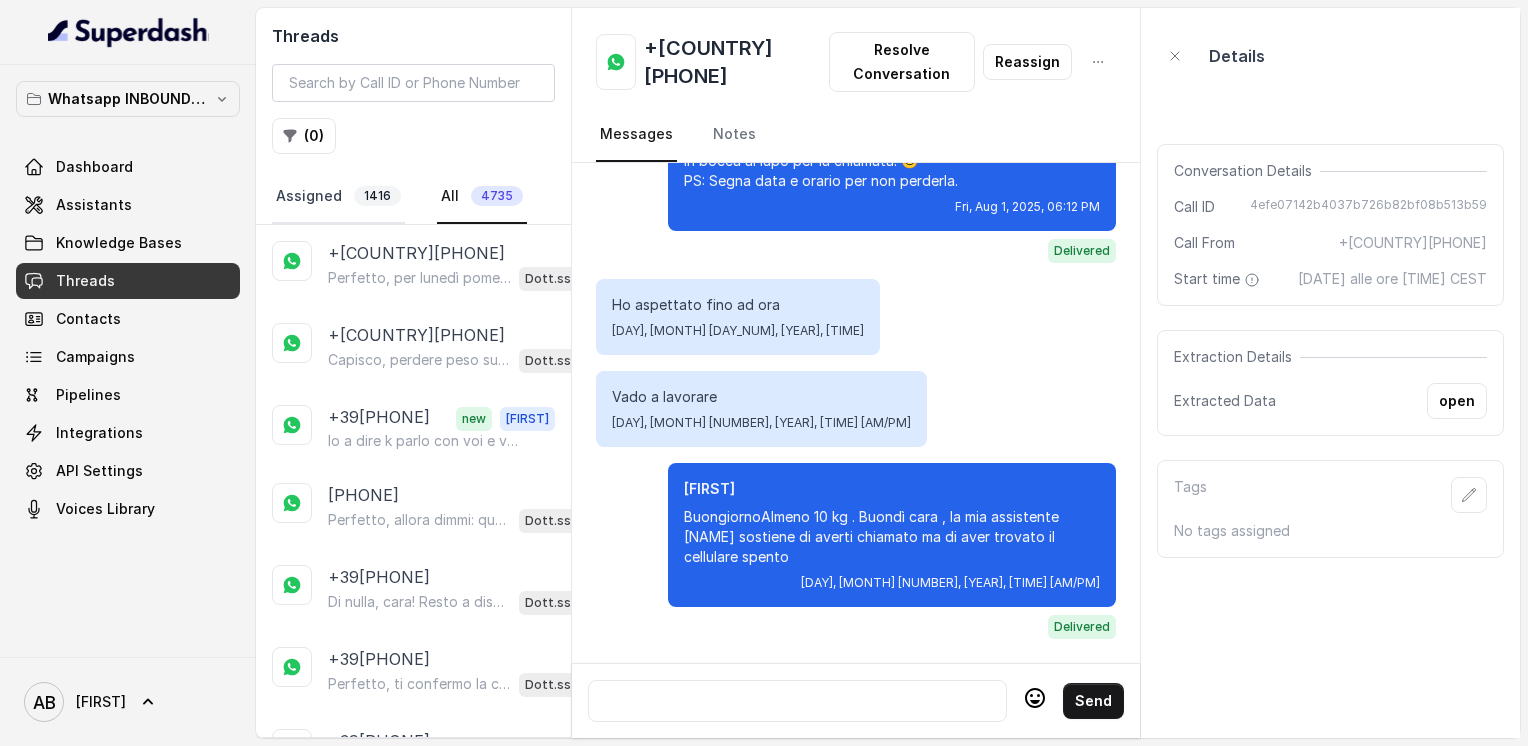 click on "Assigned 1416" at bounding box center (338, 197) 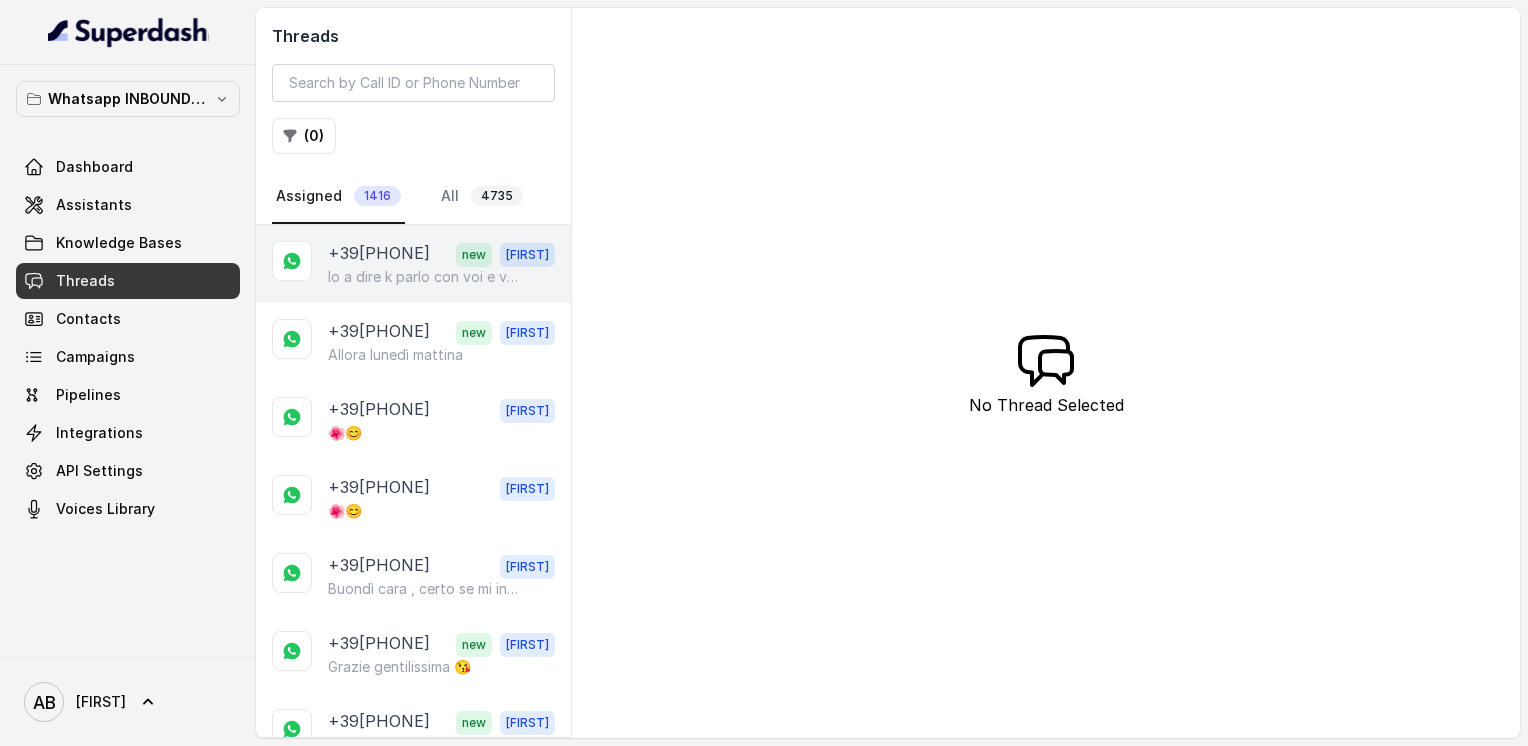 click on "+39[PHONE]" at bounding box center [379, 254] 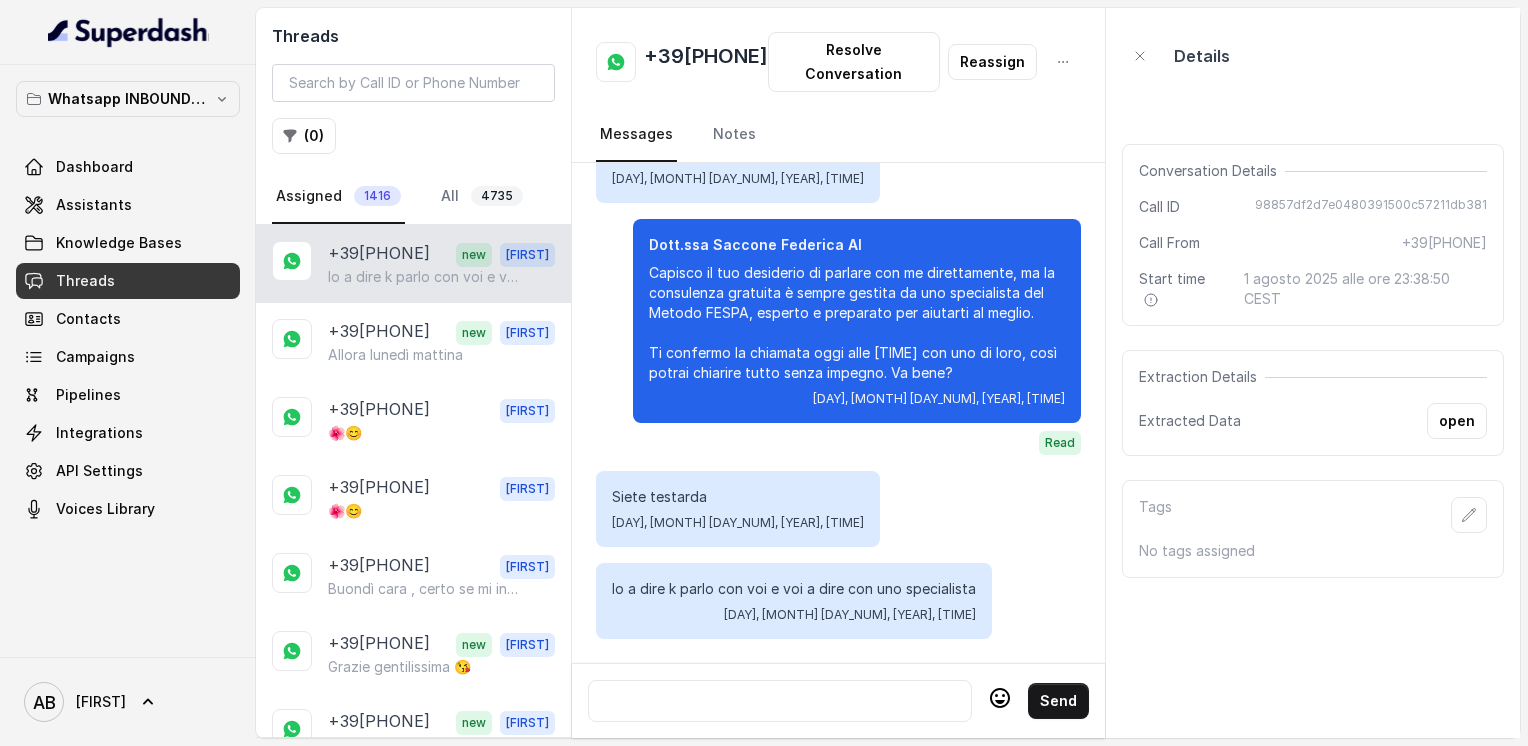 scroll, scrollTop: 15080, scrollLeft: 0, axis: vertical 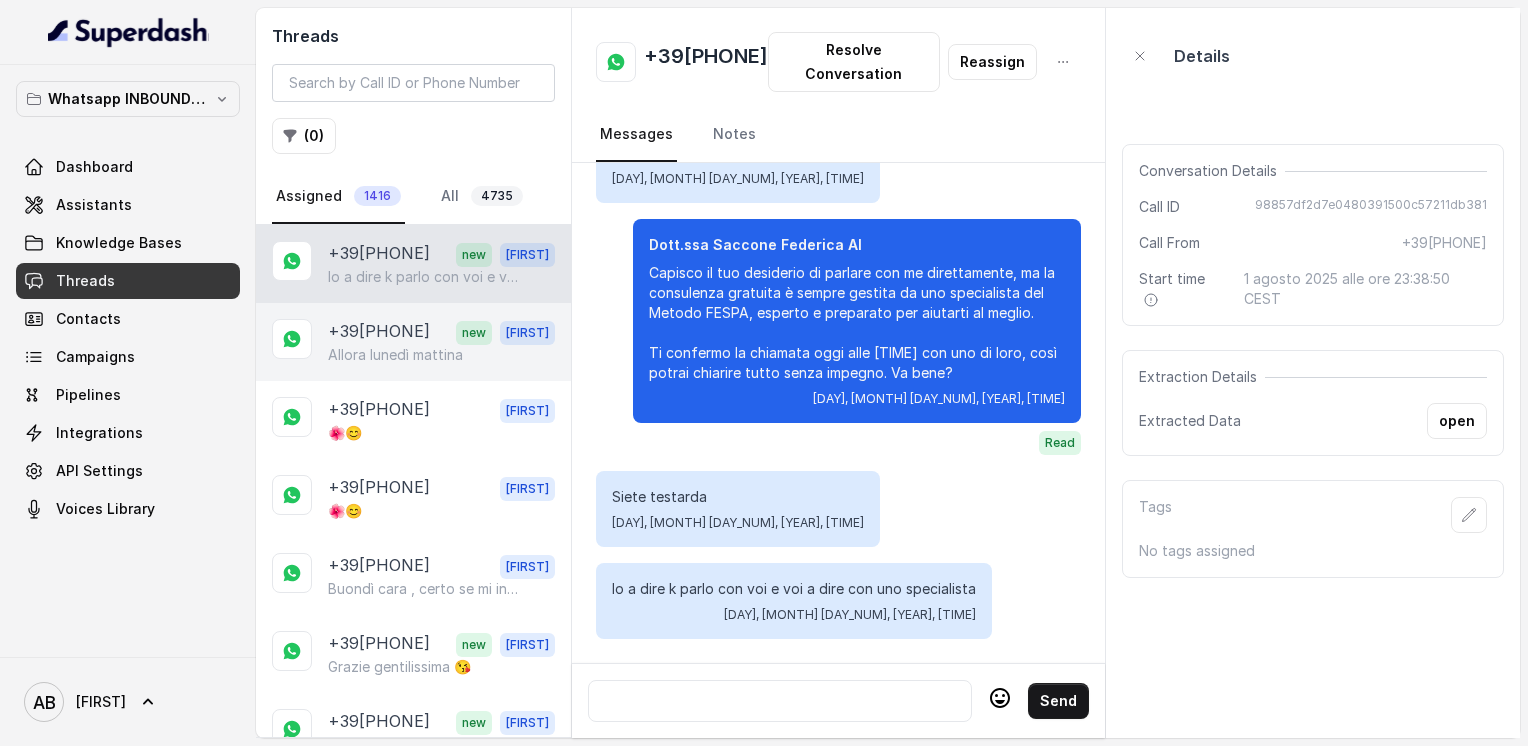click on "Allora lunedì mattina" at bounding box center [395, 355] 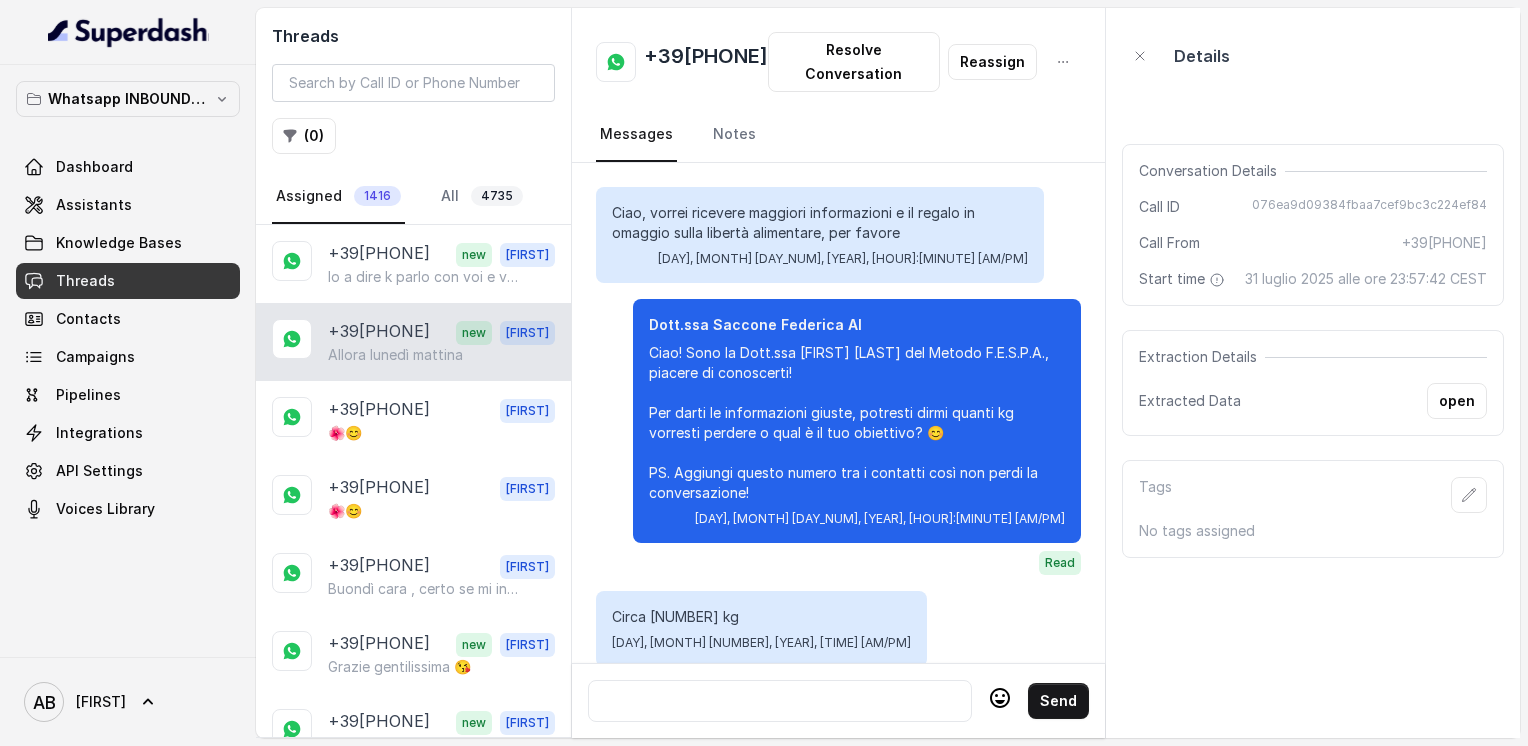 scroll, scrollTop: 2428, scrollLeft: 0, axis: vertical 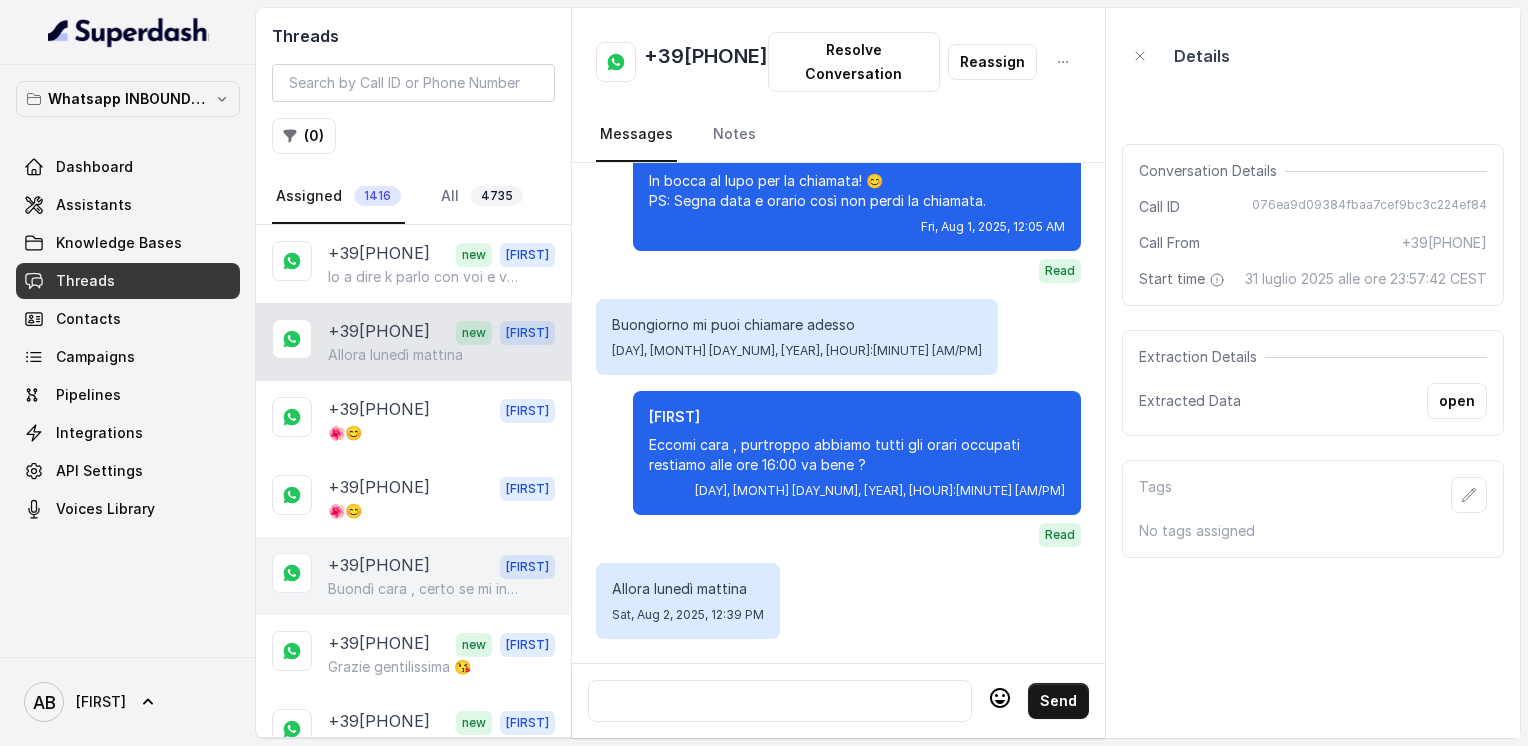click on "+39[PHONE]" at bounding box center (379, 566) 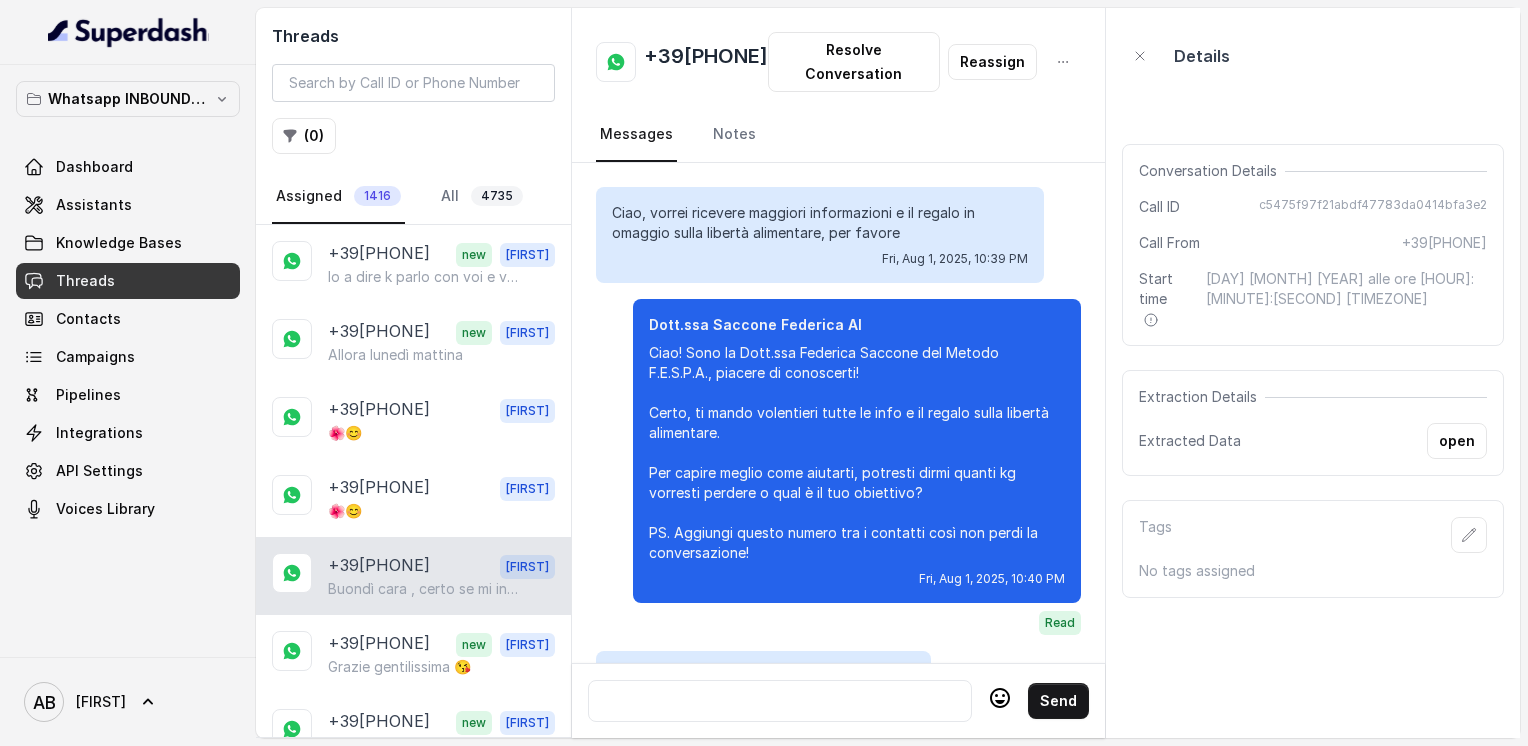 scroll, scrollTop: 2112, scrollLeft: 0, axis: vertical 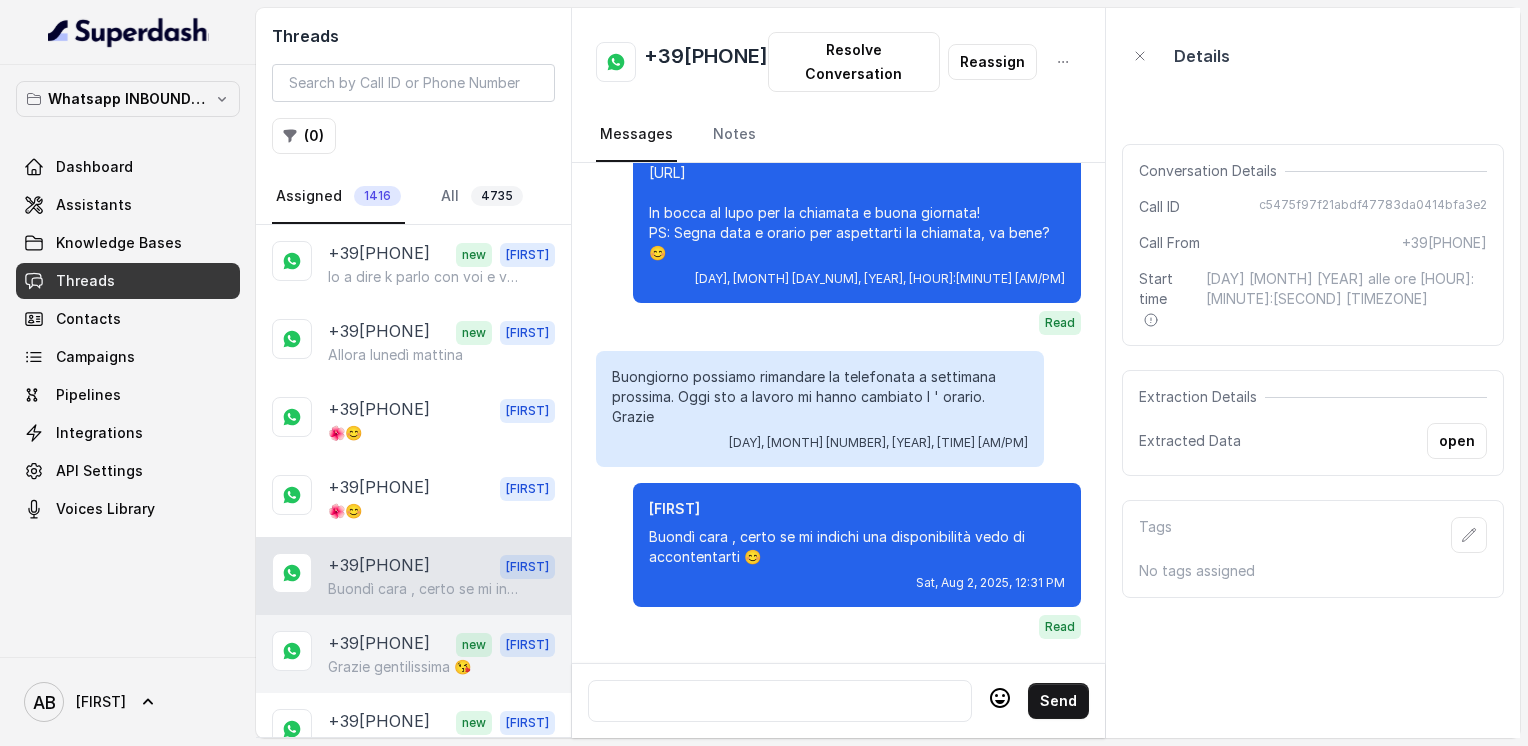 click on "+39[PHONE]" at bounding box center (379, 644) 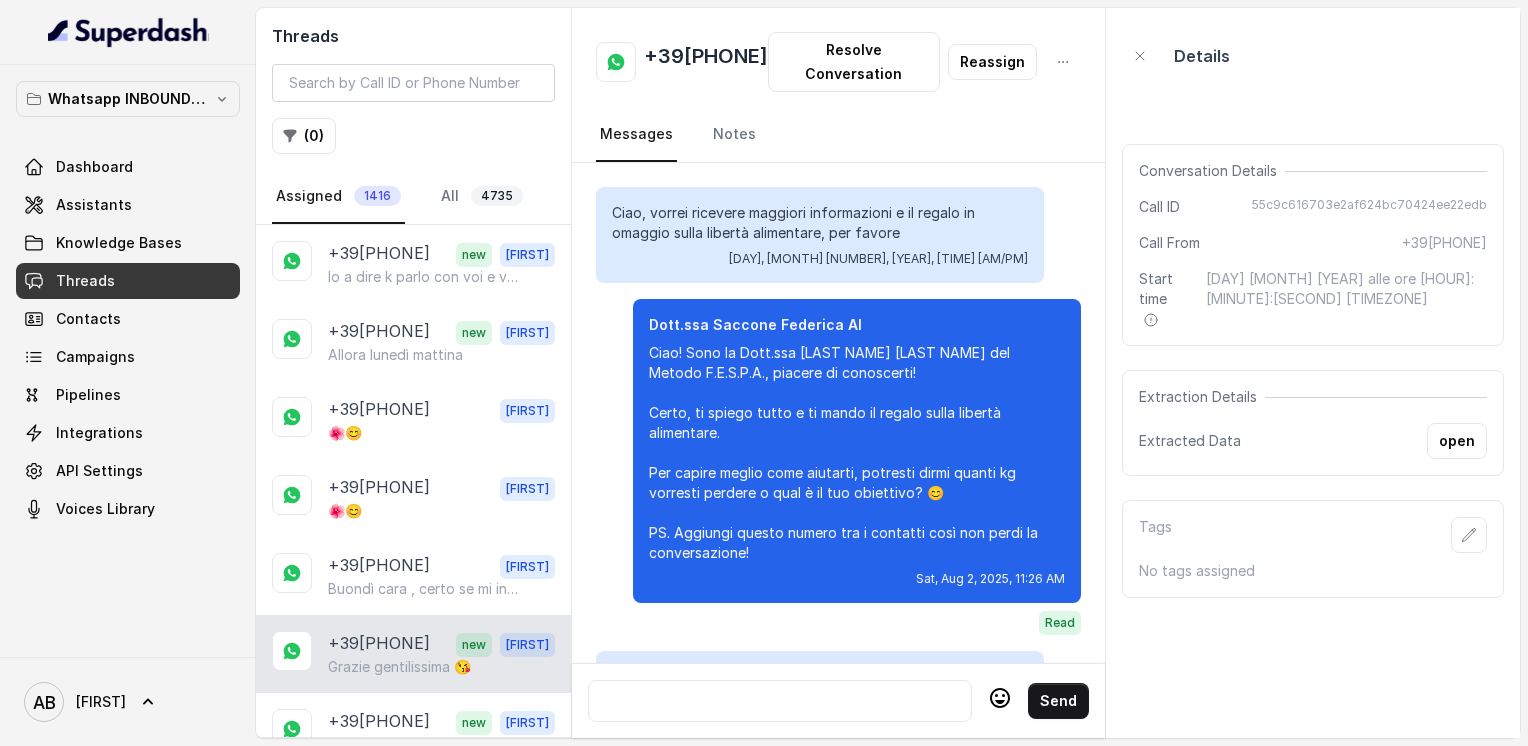 scroll, scrollTop: 2224, scrollLeft: 0, axis: vertical 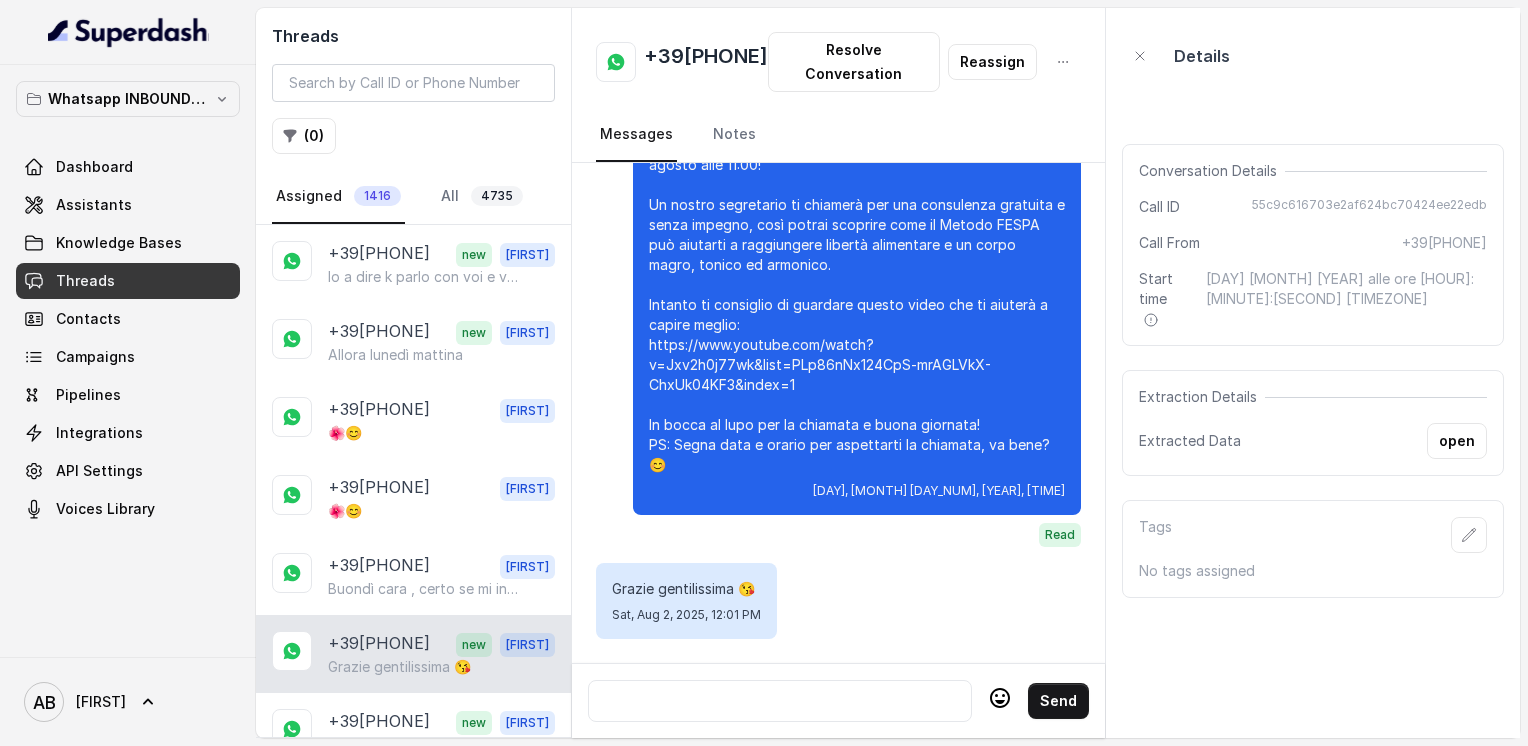 click 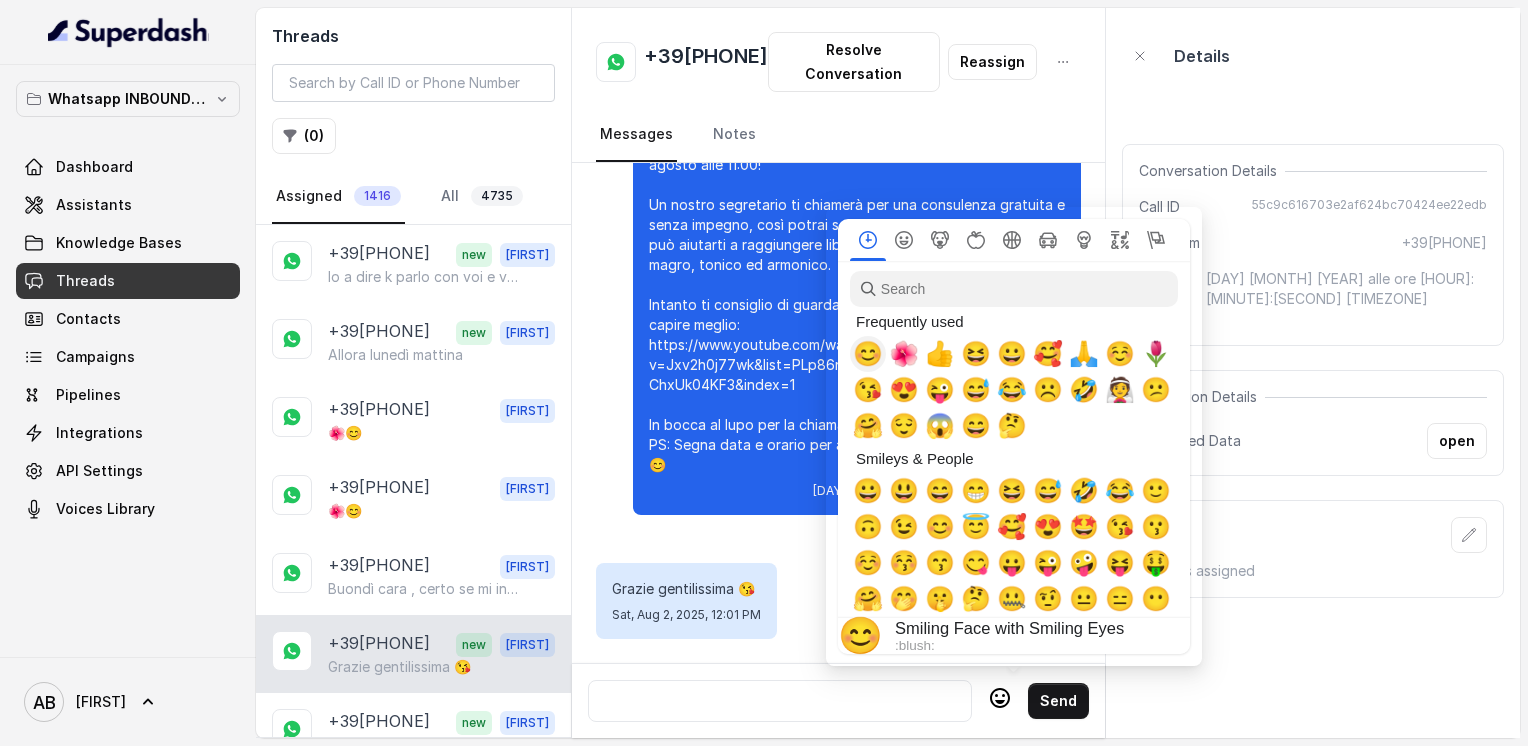 click on "😊" at bounding box center (868, 354) 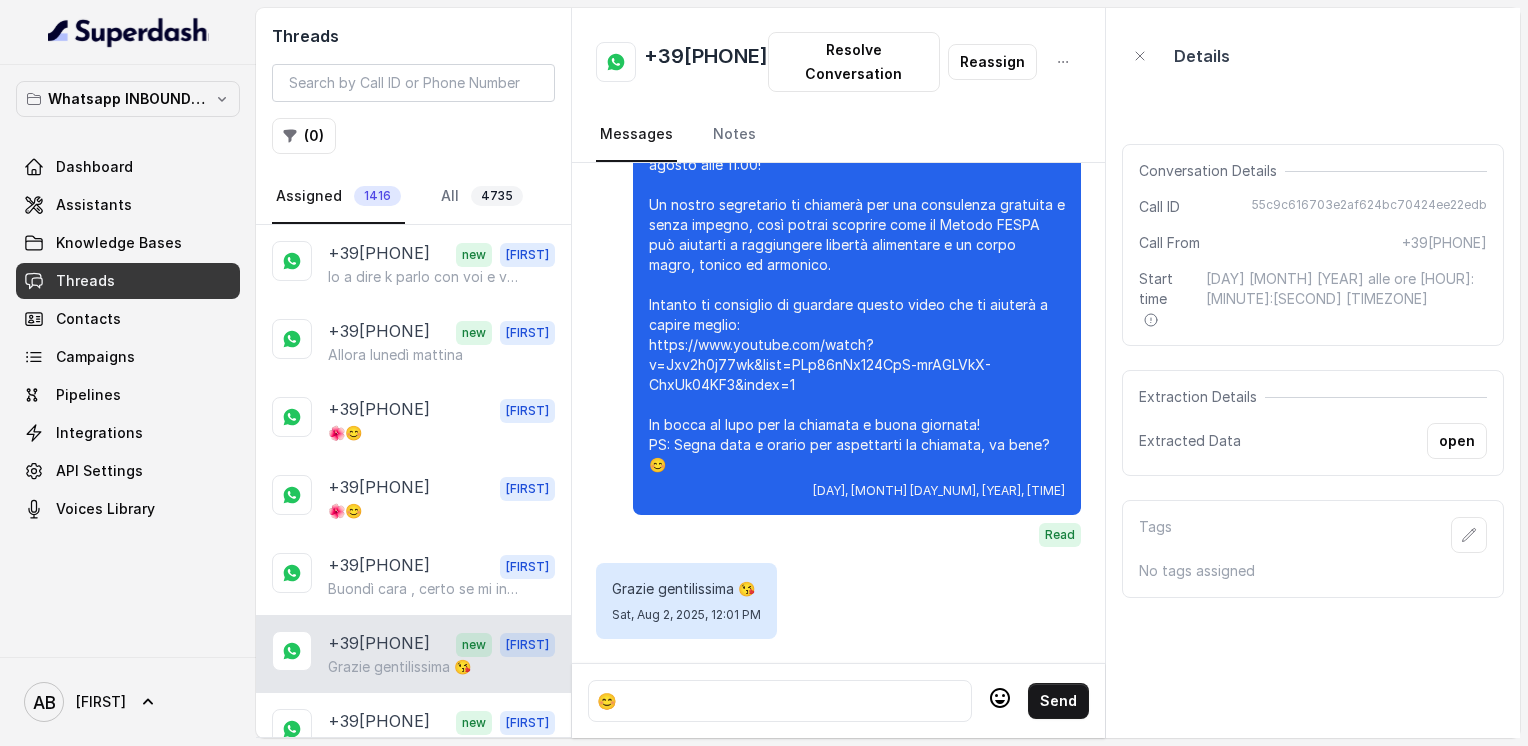 click 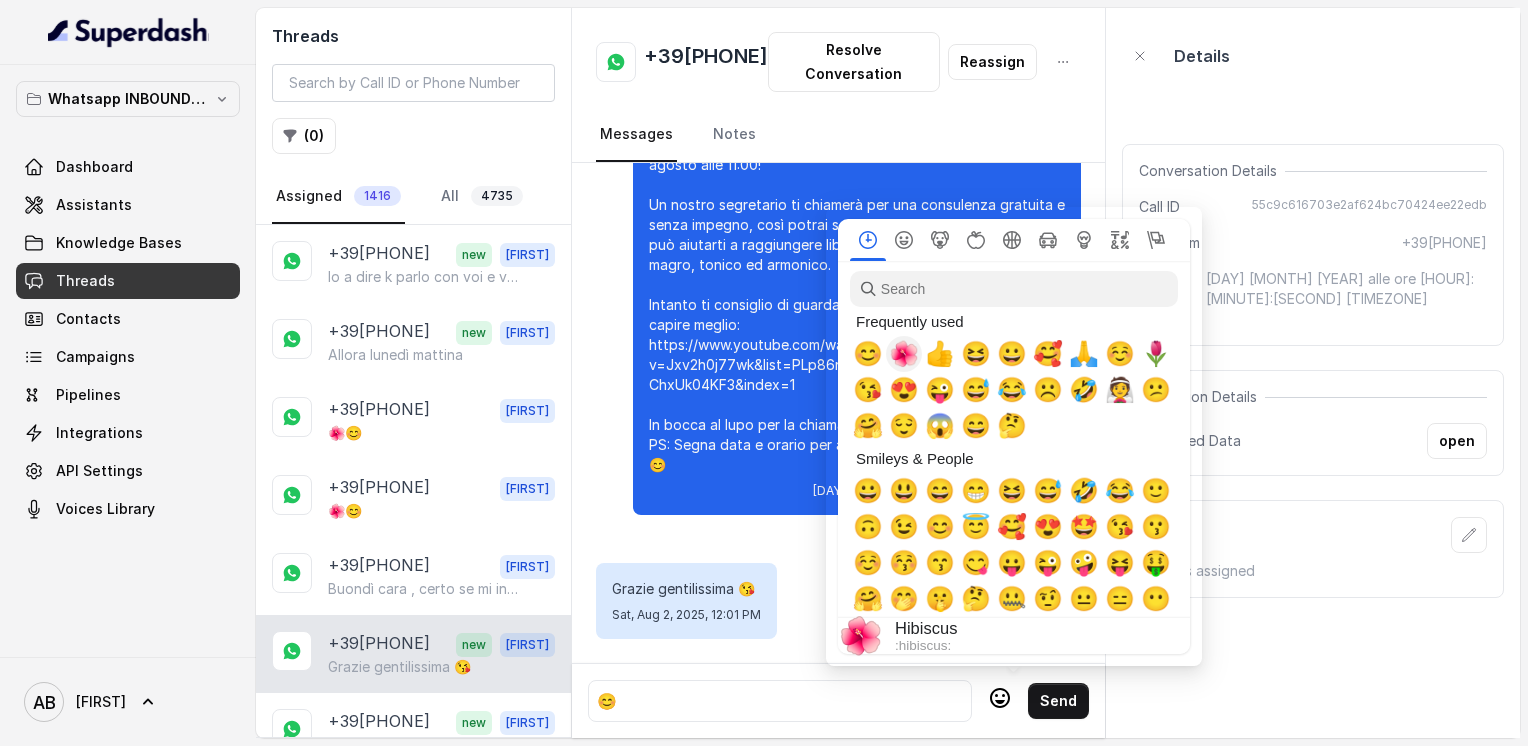 click on "🌺" at bounding box center (904, 354) 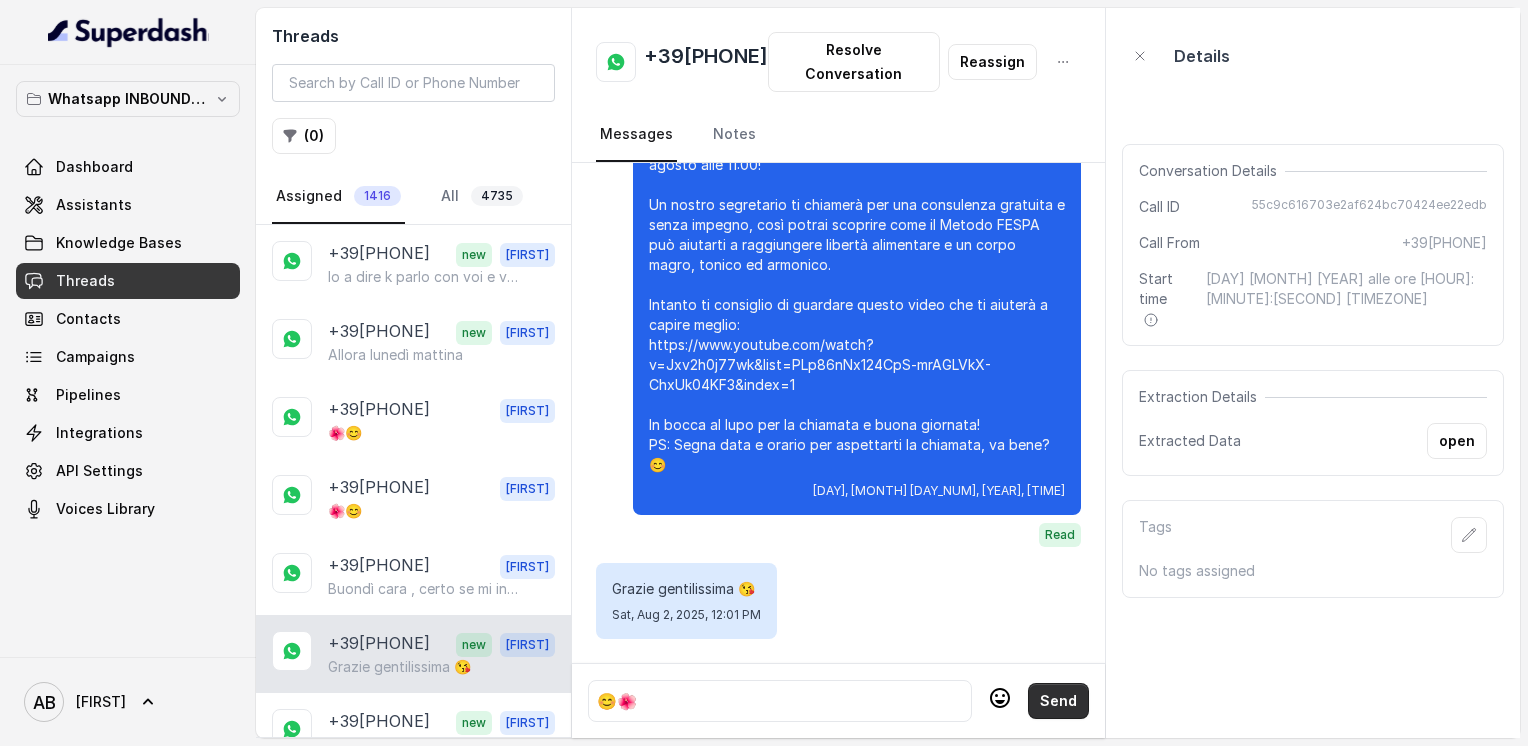 click on "Send" at bounding box center [1058, 701] 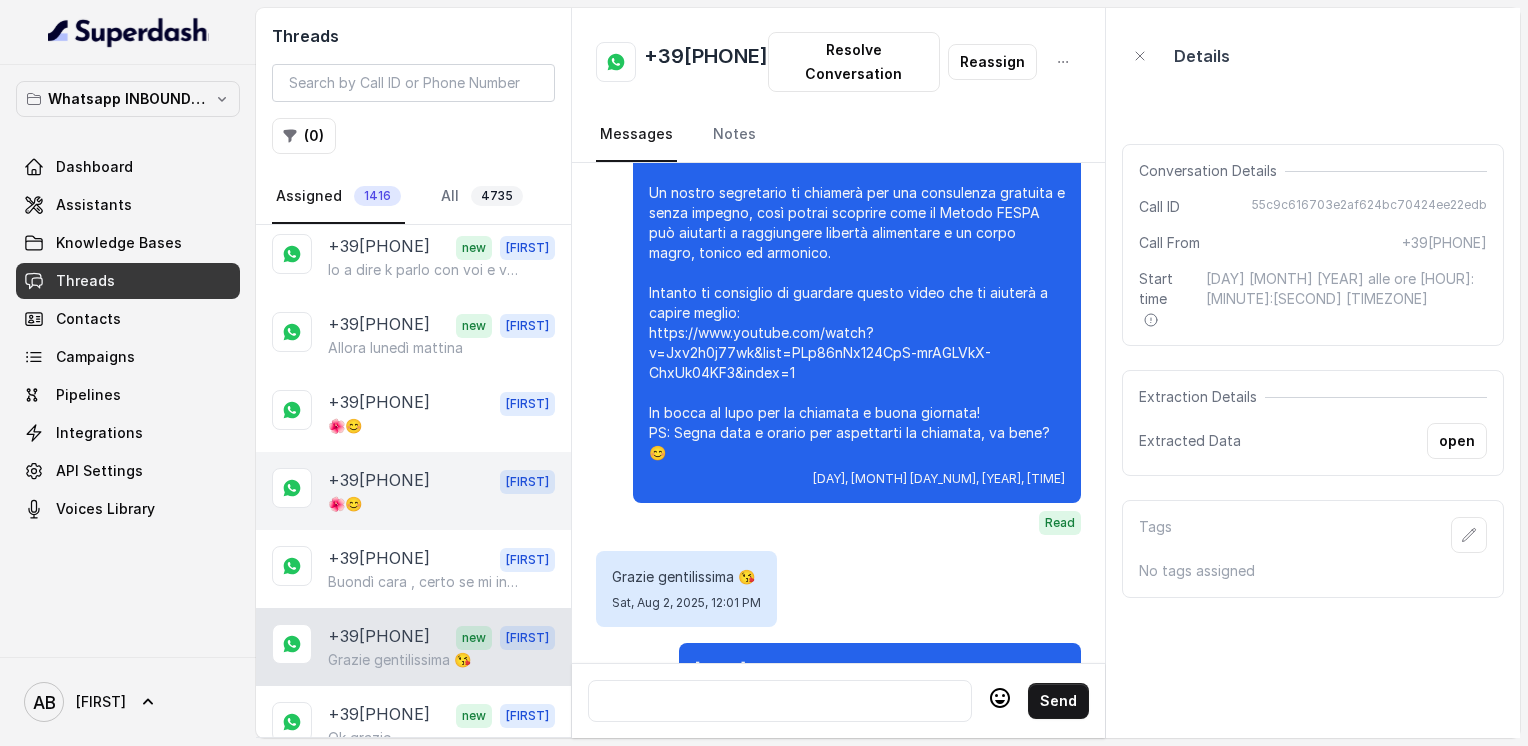 scroll, scrollTop: 0, scrollLeft: 0, axis: both 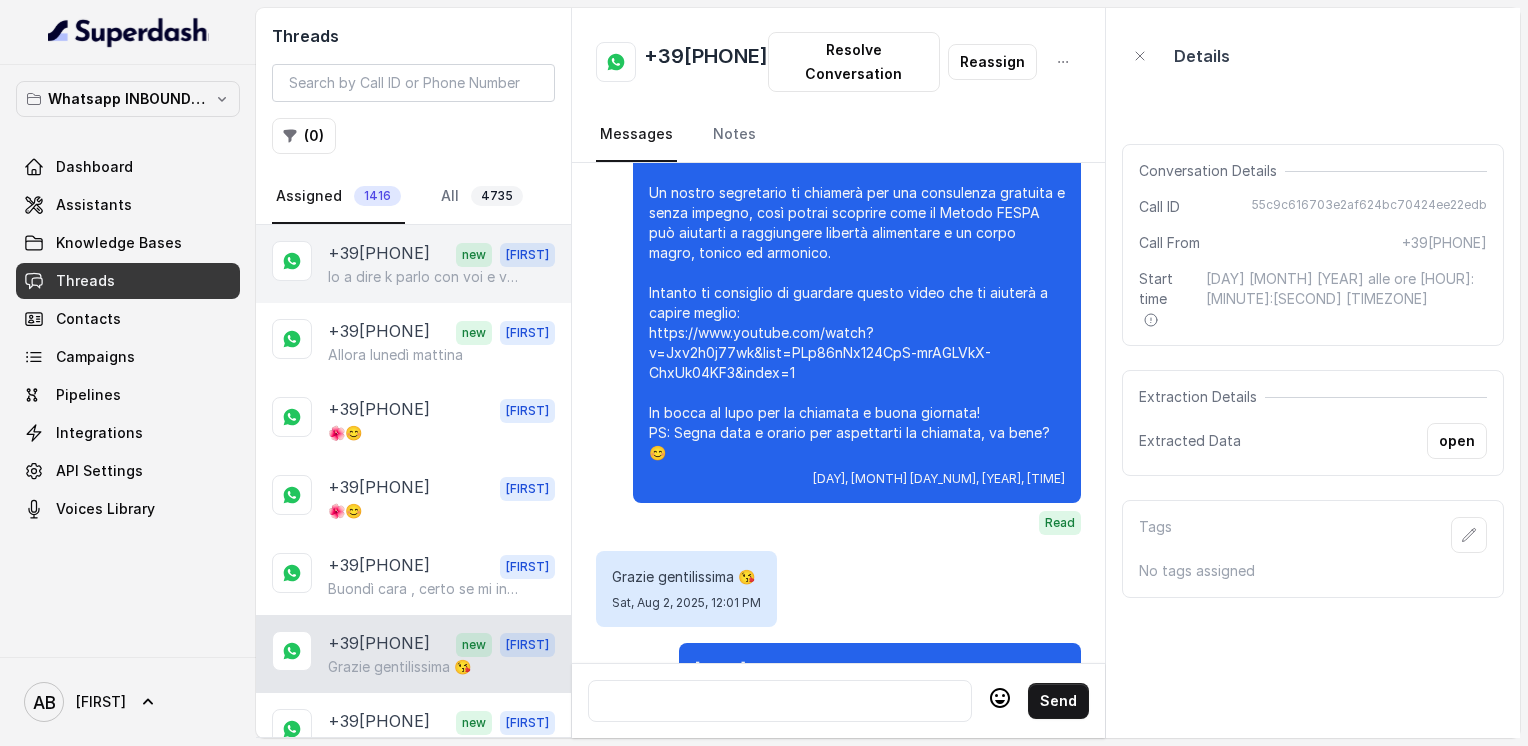 click on "Io a dire k parlo con voi e voi a dire con uno specialista" at bounding box center (424, 277) 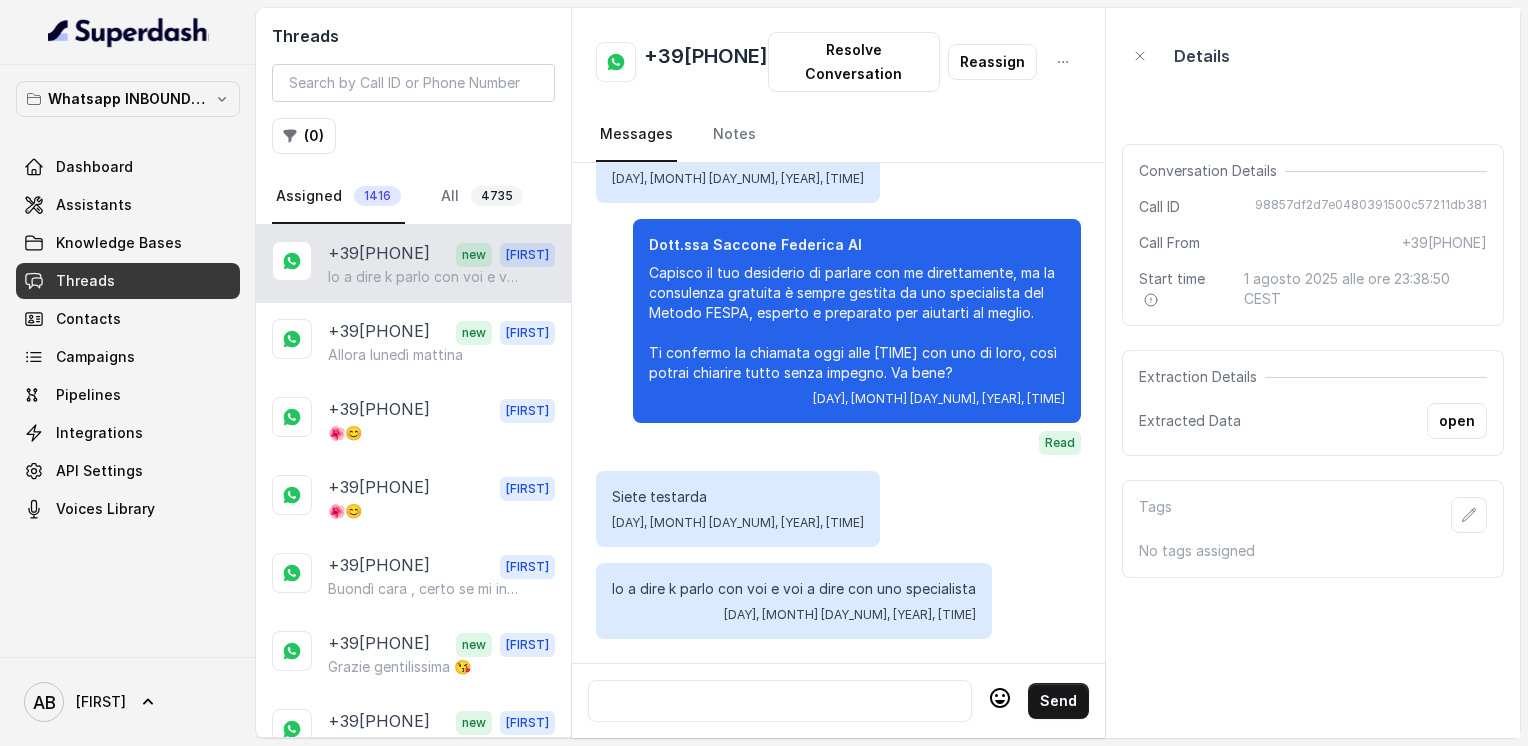 scroll, scrollTop: 15080, scrollLeft: 0, axis: vertical 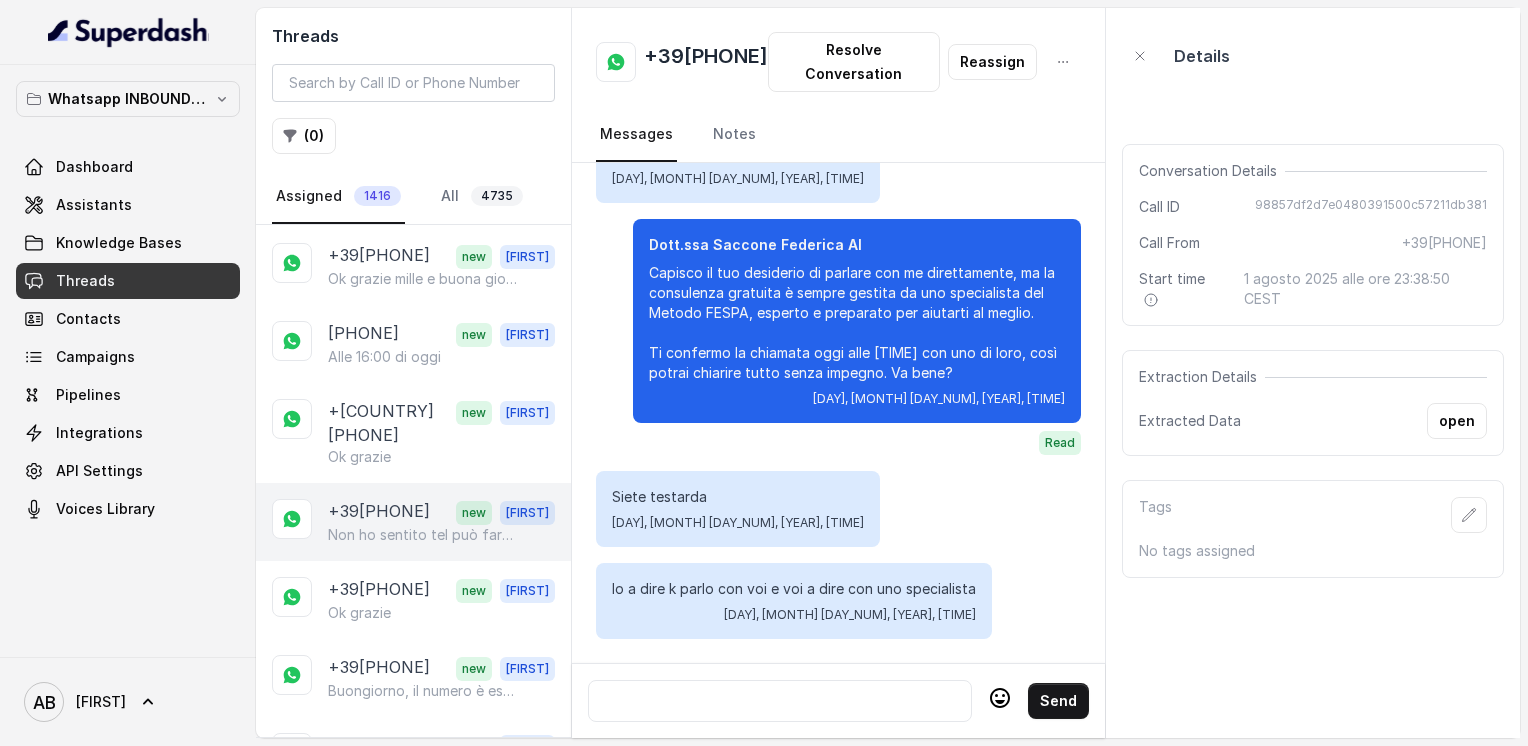 click on "+[COUNTRY][PHONE] new [FIRST] [LAST] Non ho sentito tel può farmi richiamare per piacere grazie" at bounding box center (413, 522) 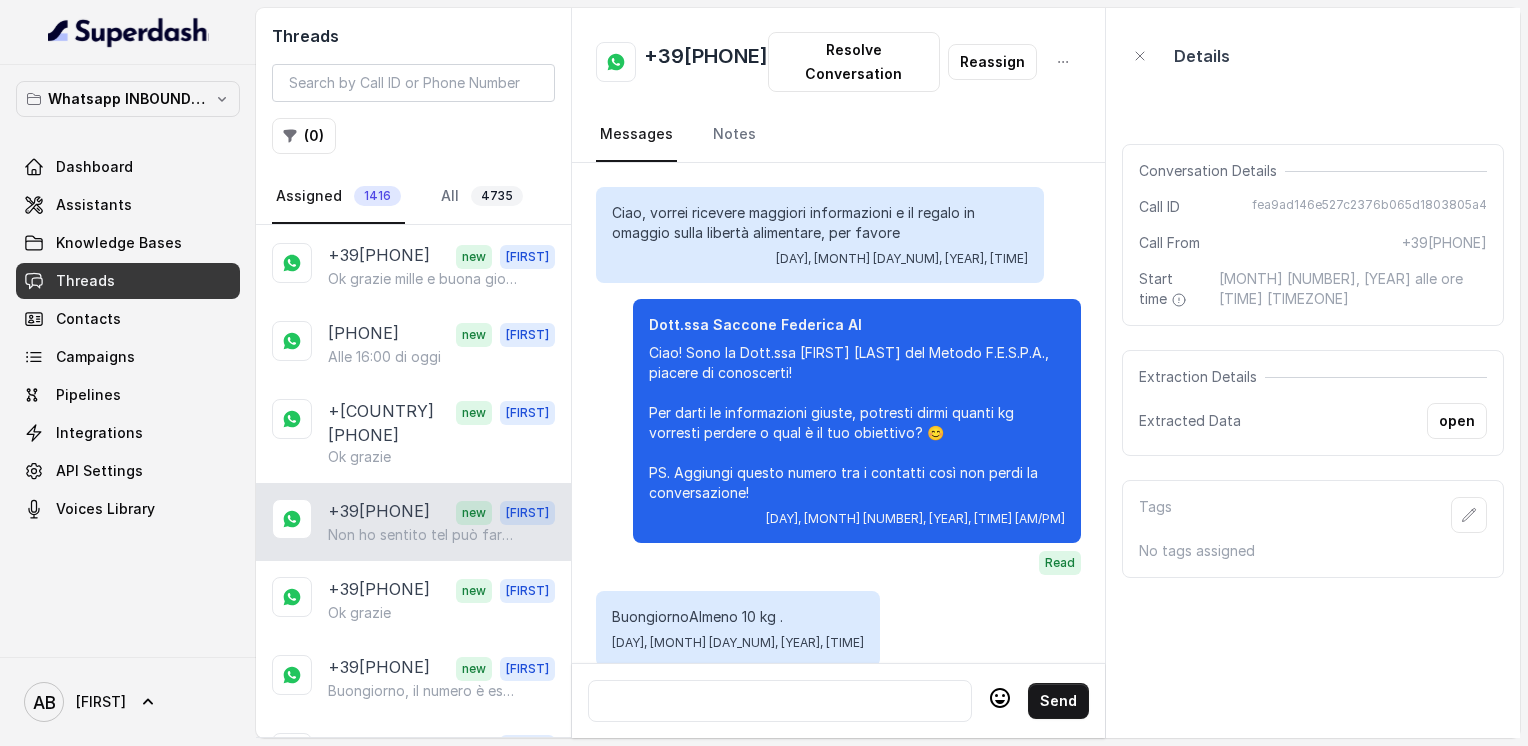 scroll, scrollTop: 2468, scrollLeft: 0, axis: vertical 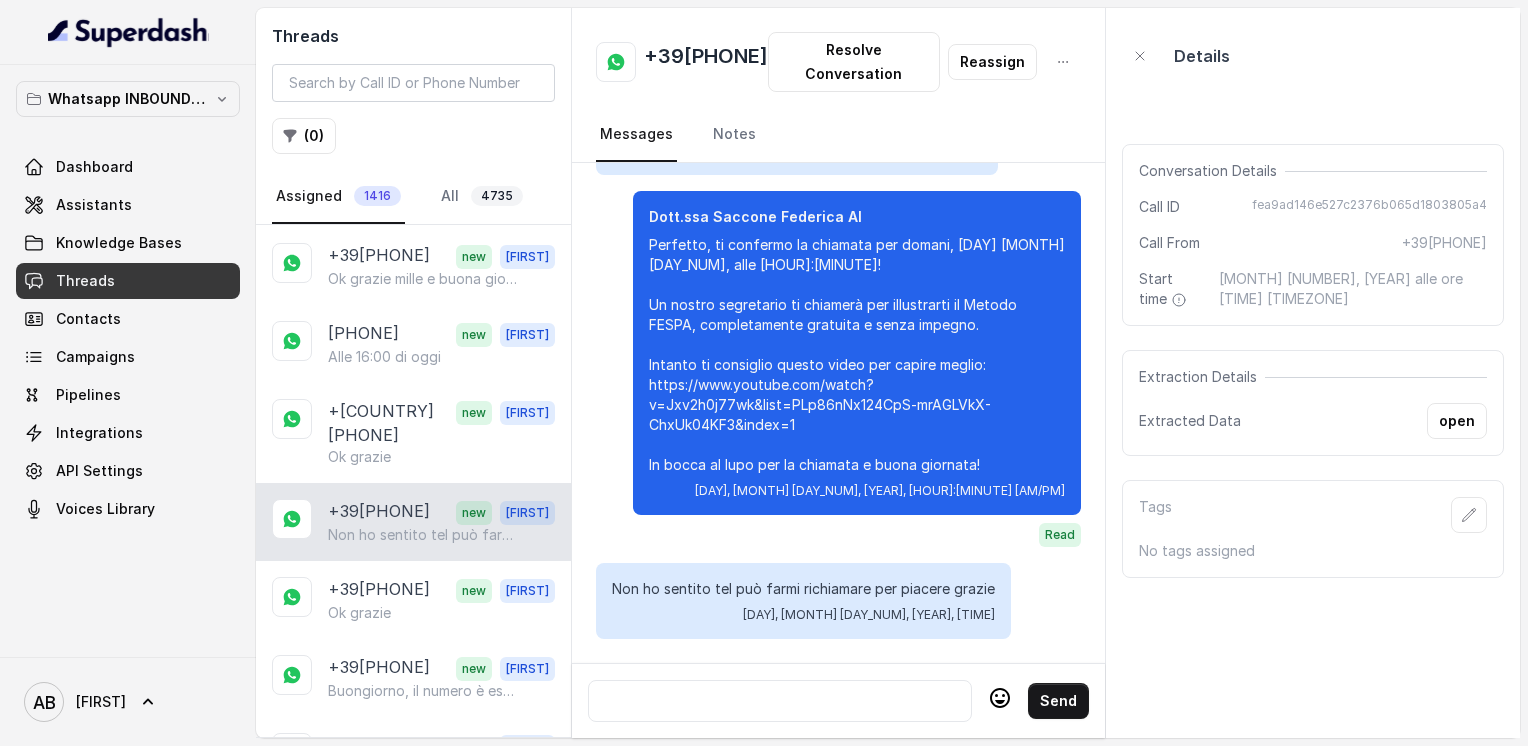 click on "+39[PHONE]" at bounding box center (706, 62) 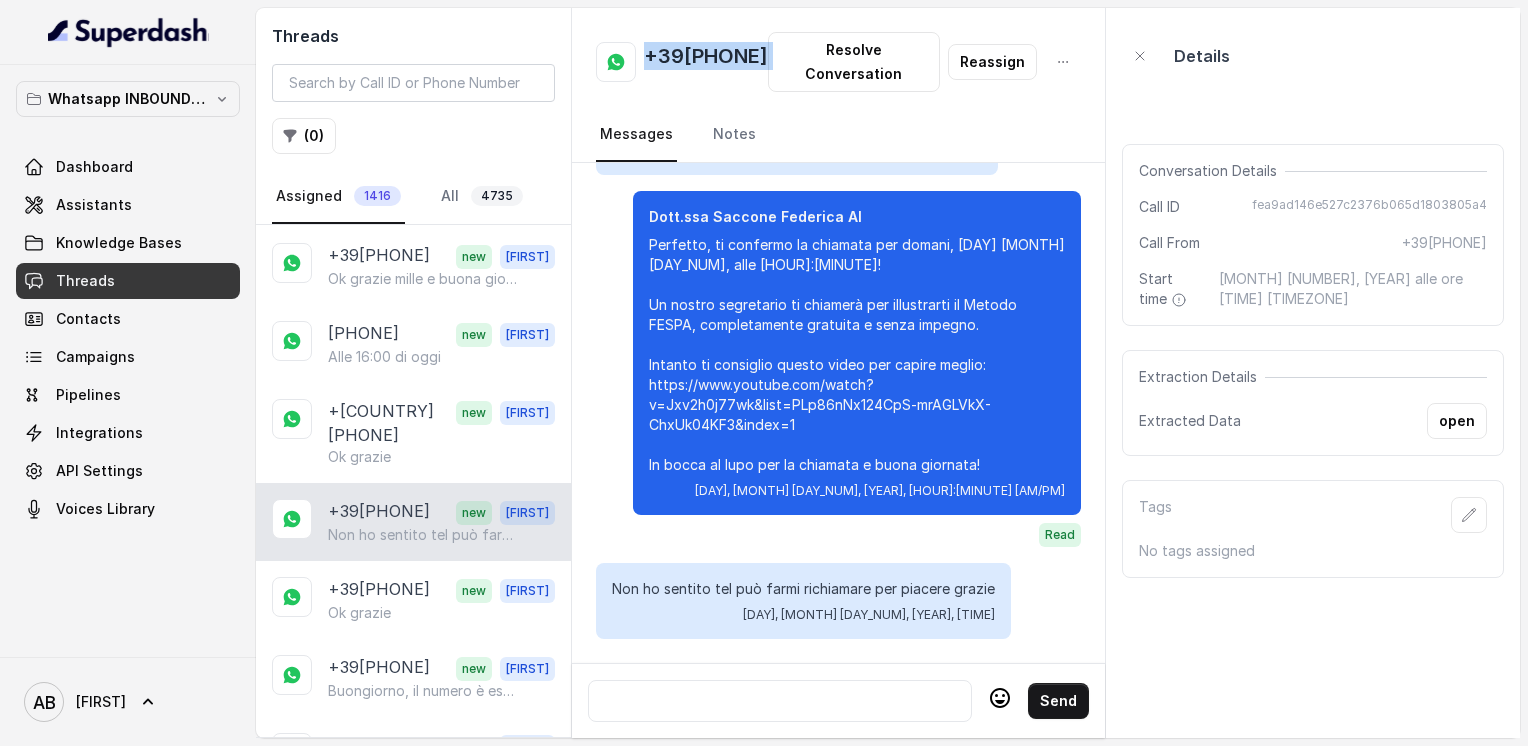 click on "+39[PHONE]" at bounding box center [706, 62] 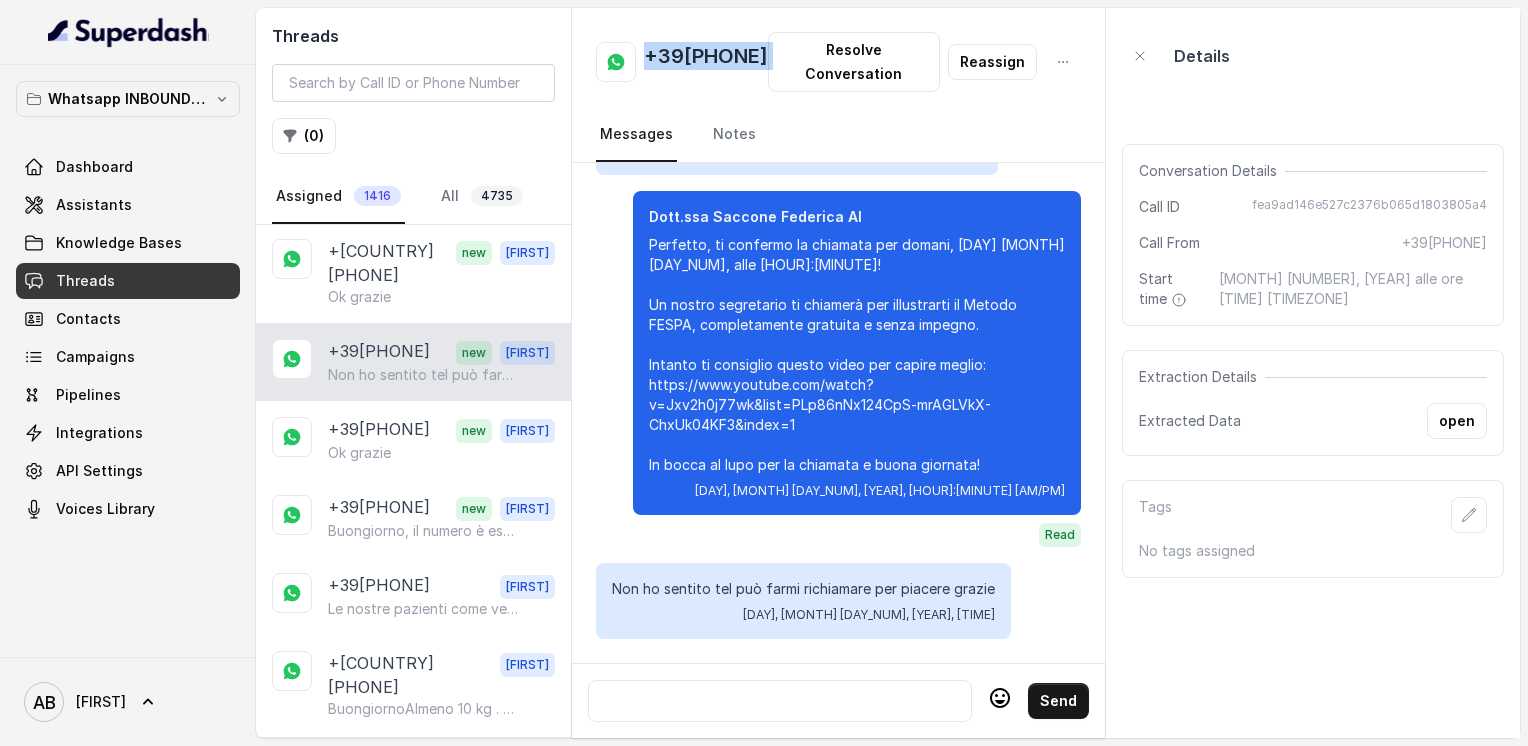 scroll, scrollTop: 900, scrollLeft: 0, axis: vertical 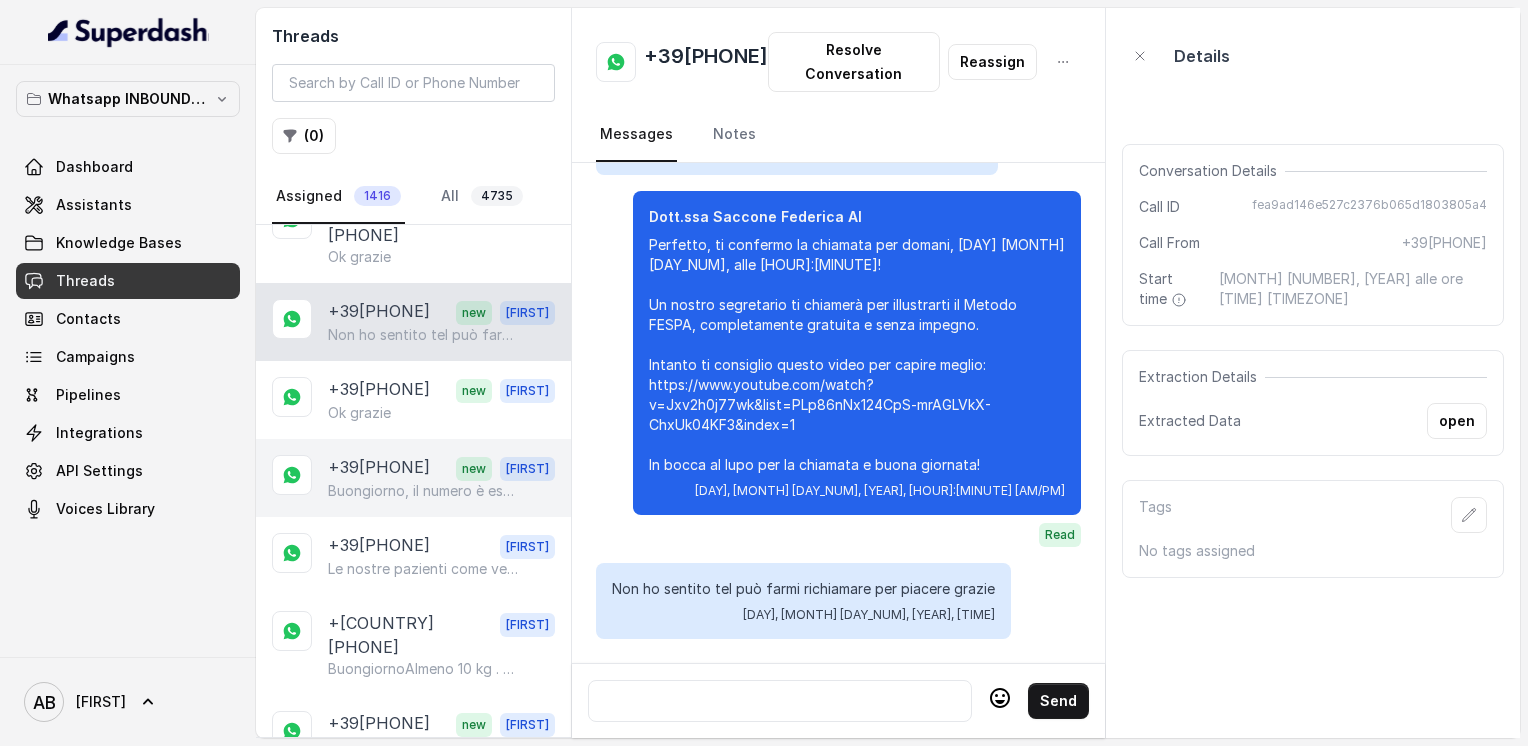 click on "+39[PHONE]" at bounding box center [379, 468] 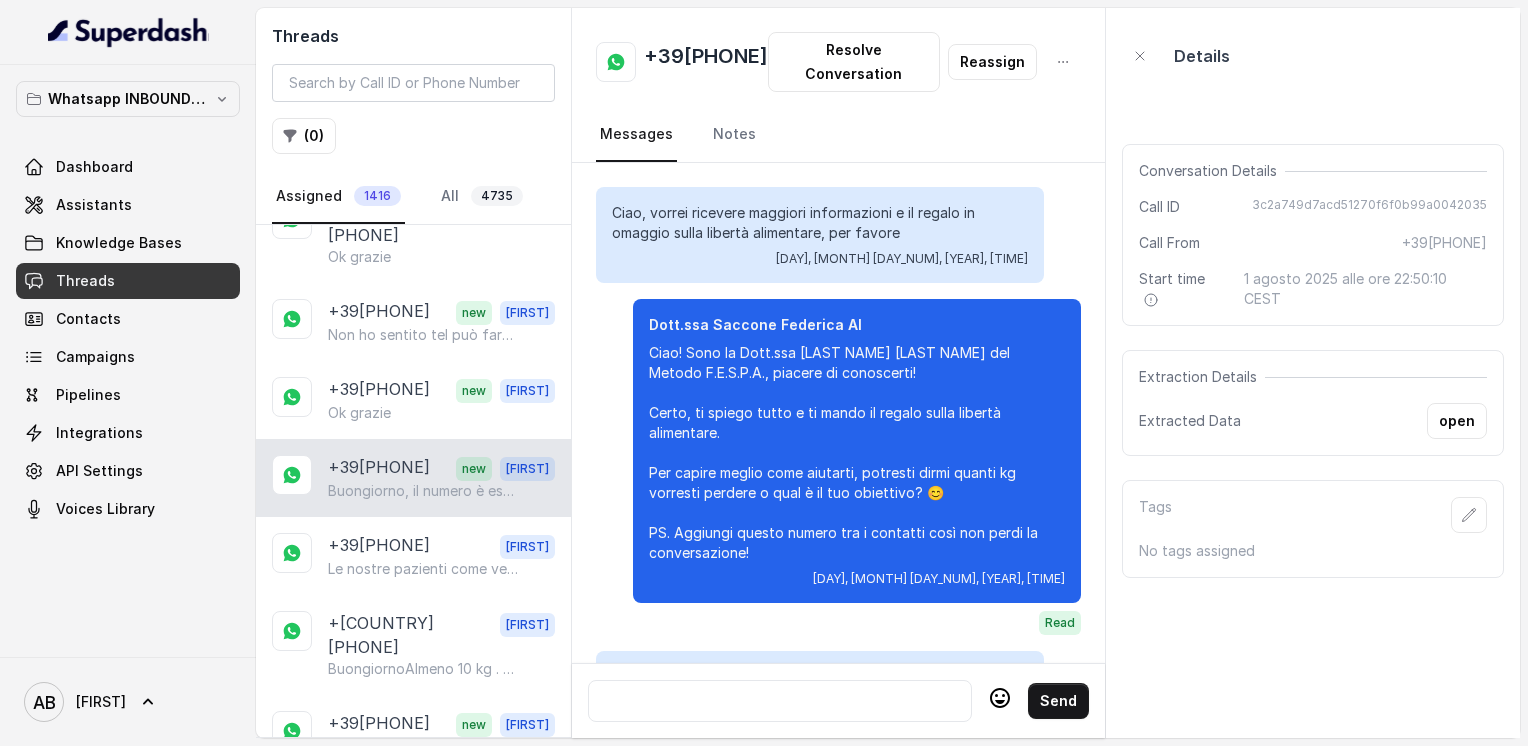 scroll, scrollTop: 3468, scrollLeft: 0, axis: vertical 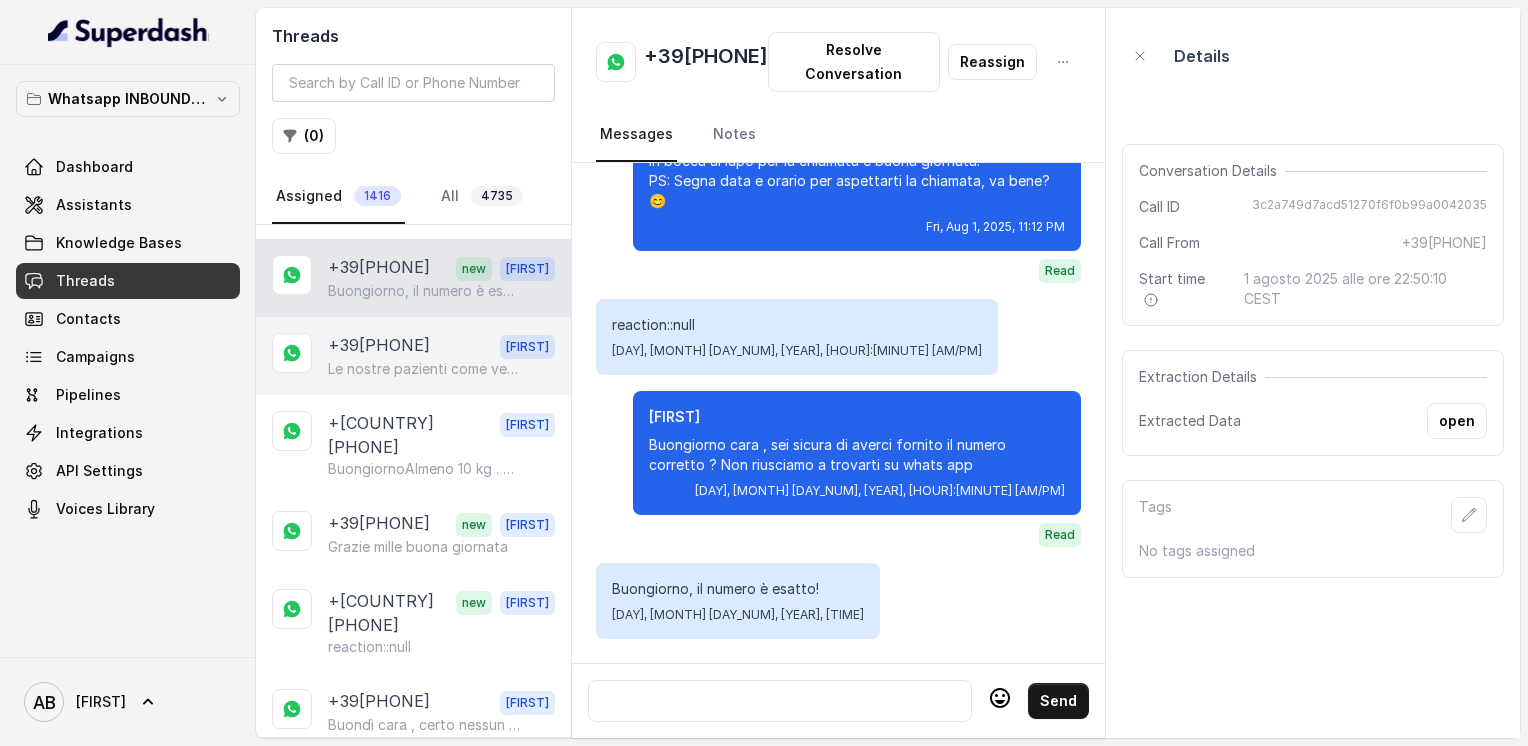 click on "+39[PHONE]" at bounding box center [379, 346] 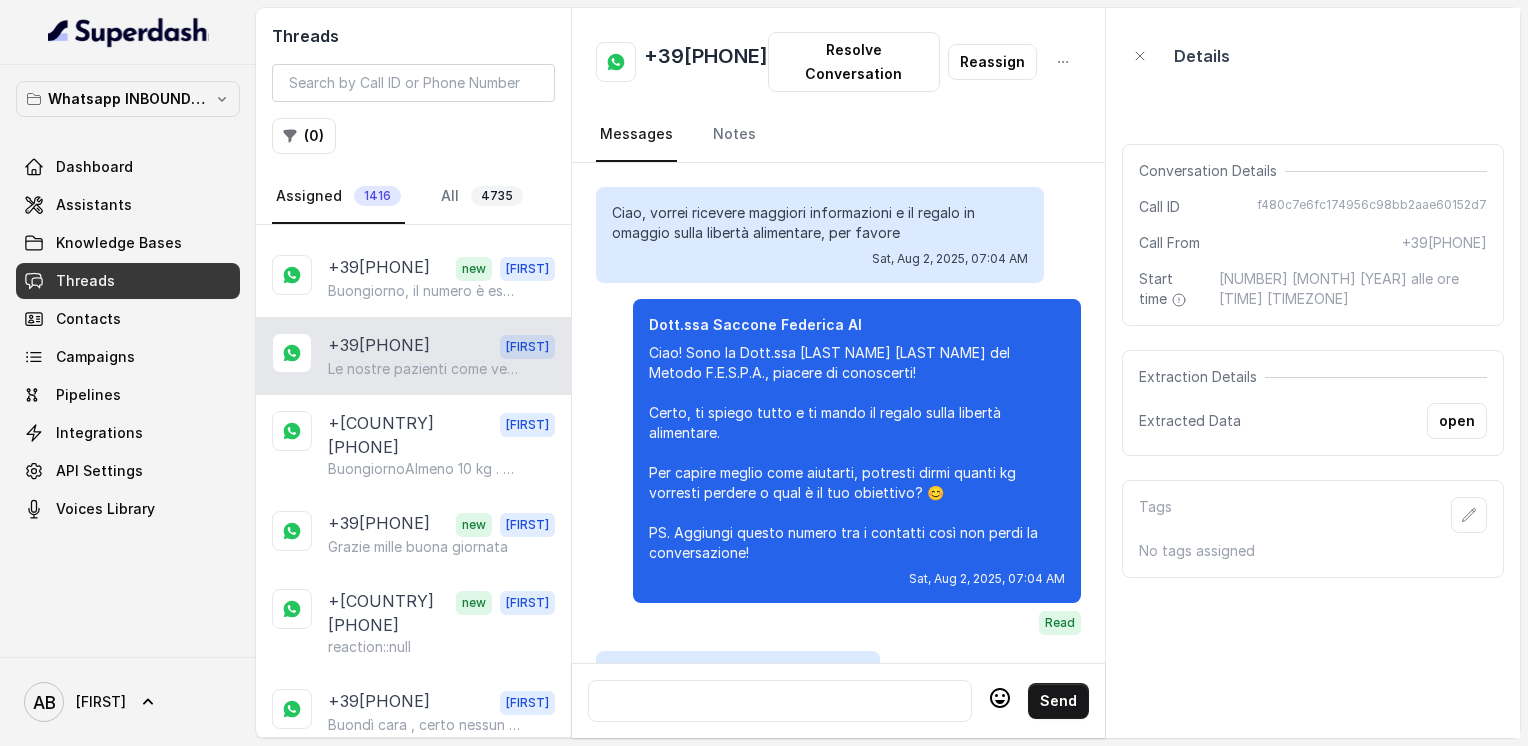 scroll, scrollTop: 3396, scrollLeft: 0, axis: vertical 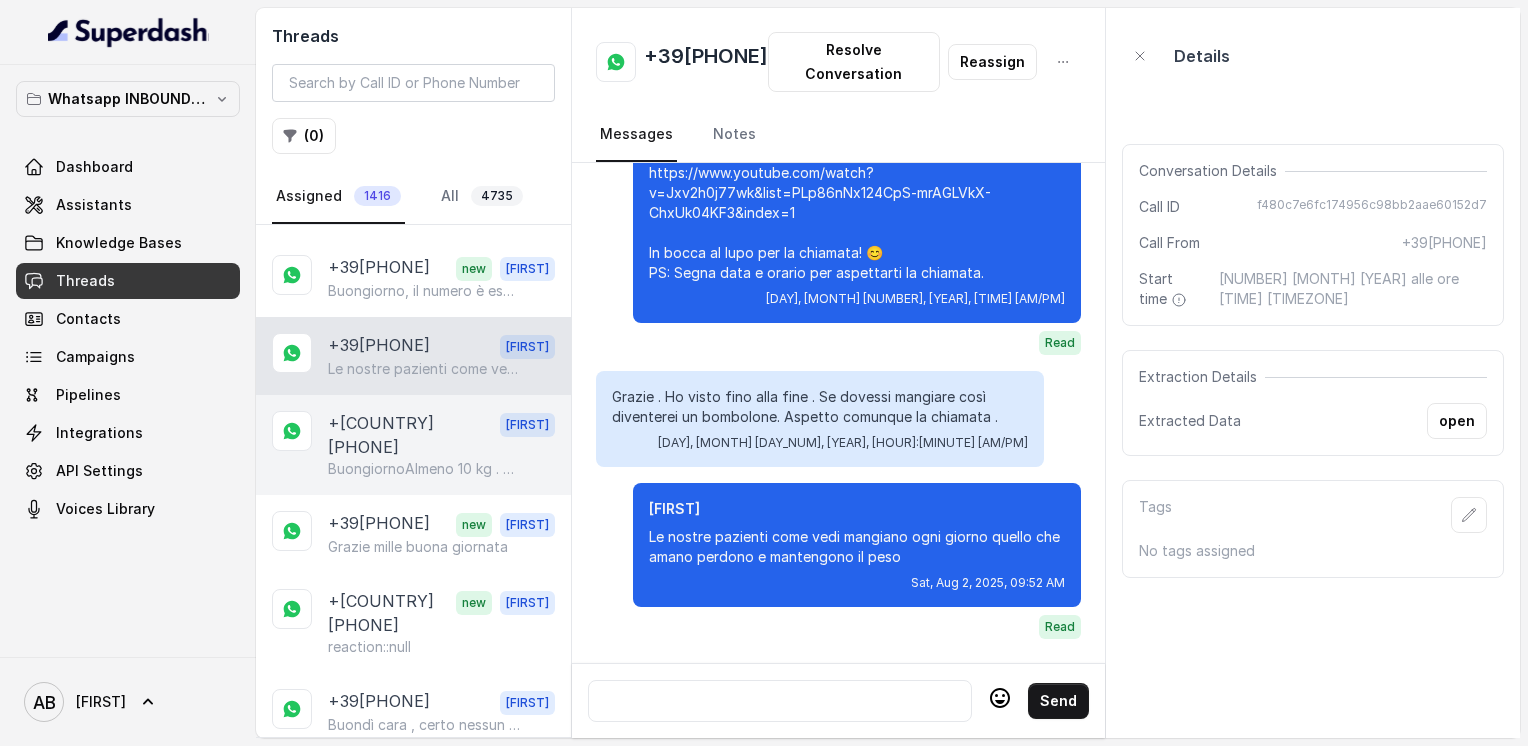 click on "BuongiornoAlmeno 10 kg . Buondì cara , la mia assistente [NAME] sostiene di averti chiamato ma di aver trovato il cellulare spento" at bounding box center [424, 469] 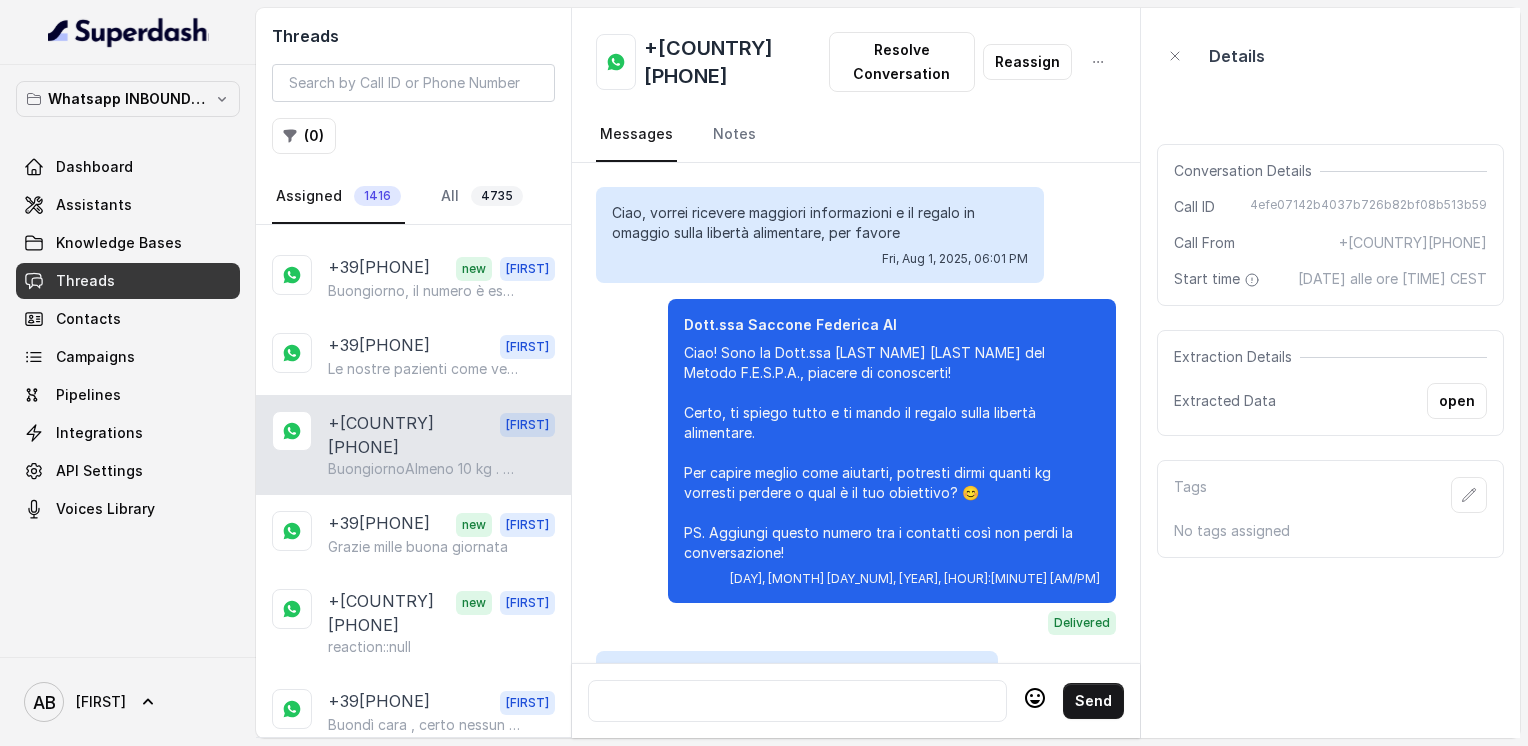 scroll, scrollTop: 2488, scrollLeft: 0, axis: vertical 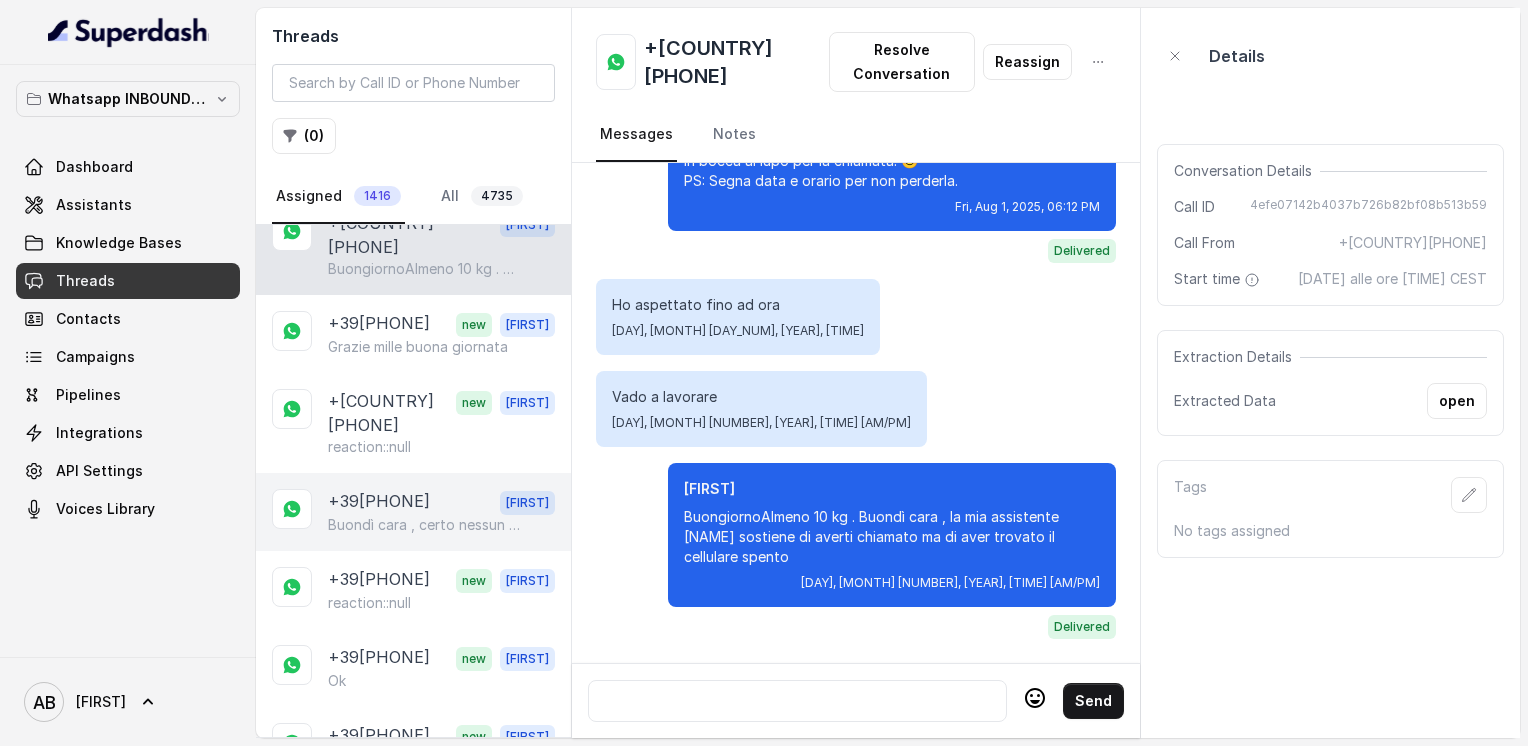 click on "Buondì cara , certo nessun problema" at bounding box center (424, 525) 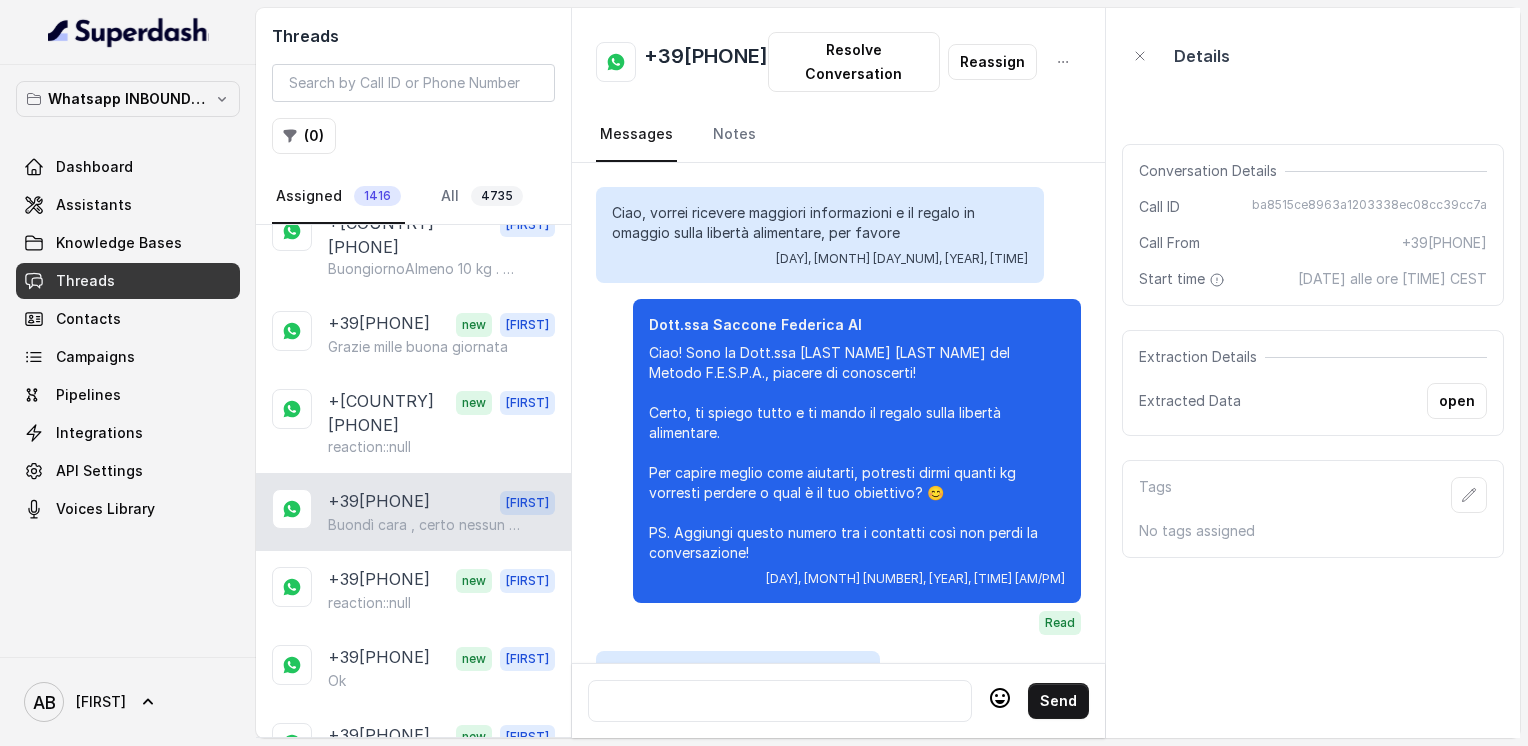 scroll, scrollTop: 2112, scrollLeft: 0, axis: vertical 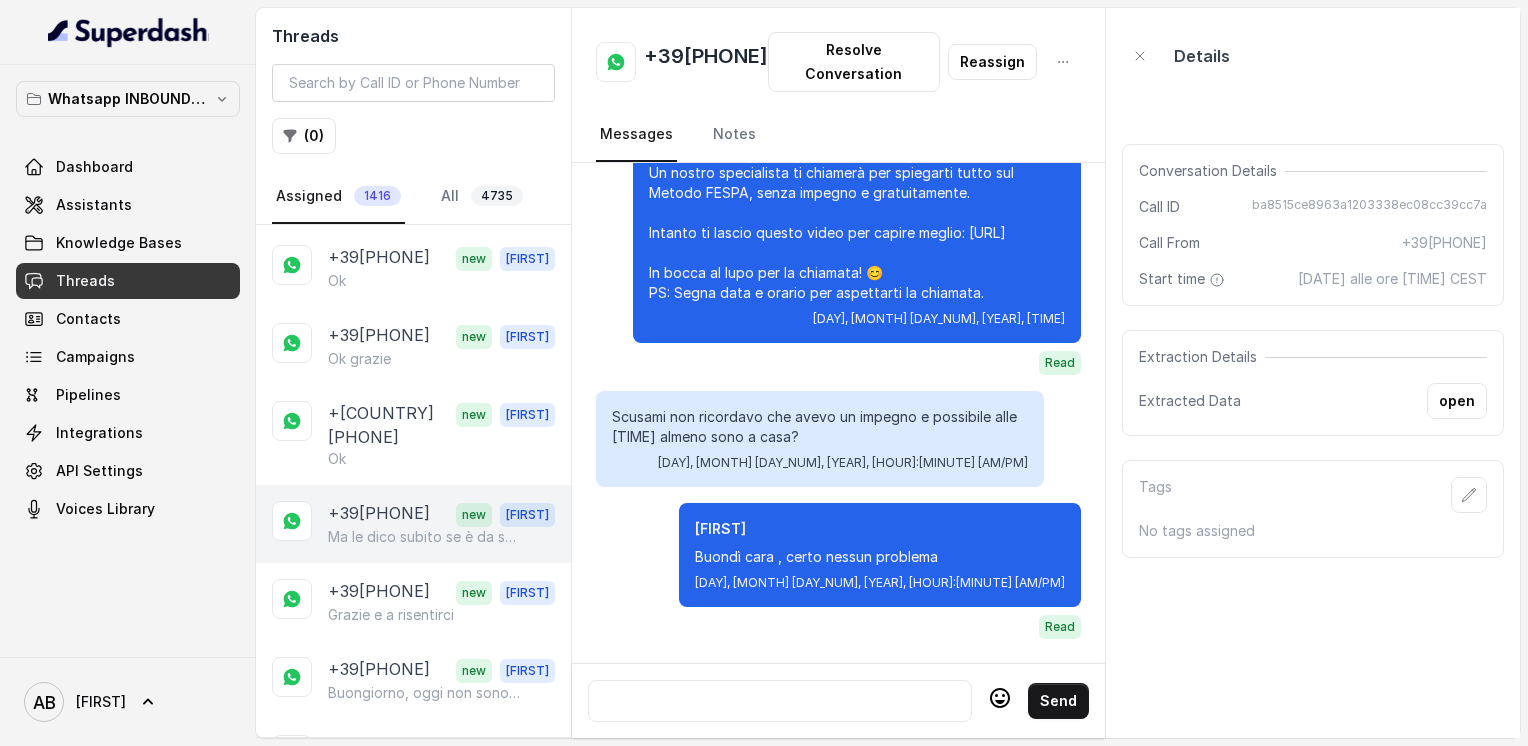 click on "Ma le dico subito se è da spendere qualcosa non me lo posso permettere...." at bounding box center (424, 537) 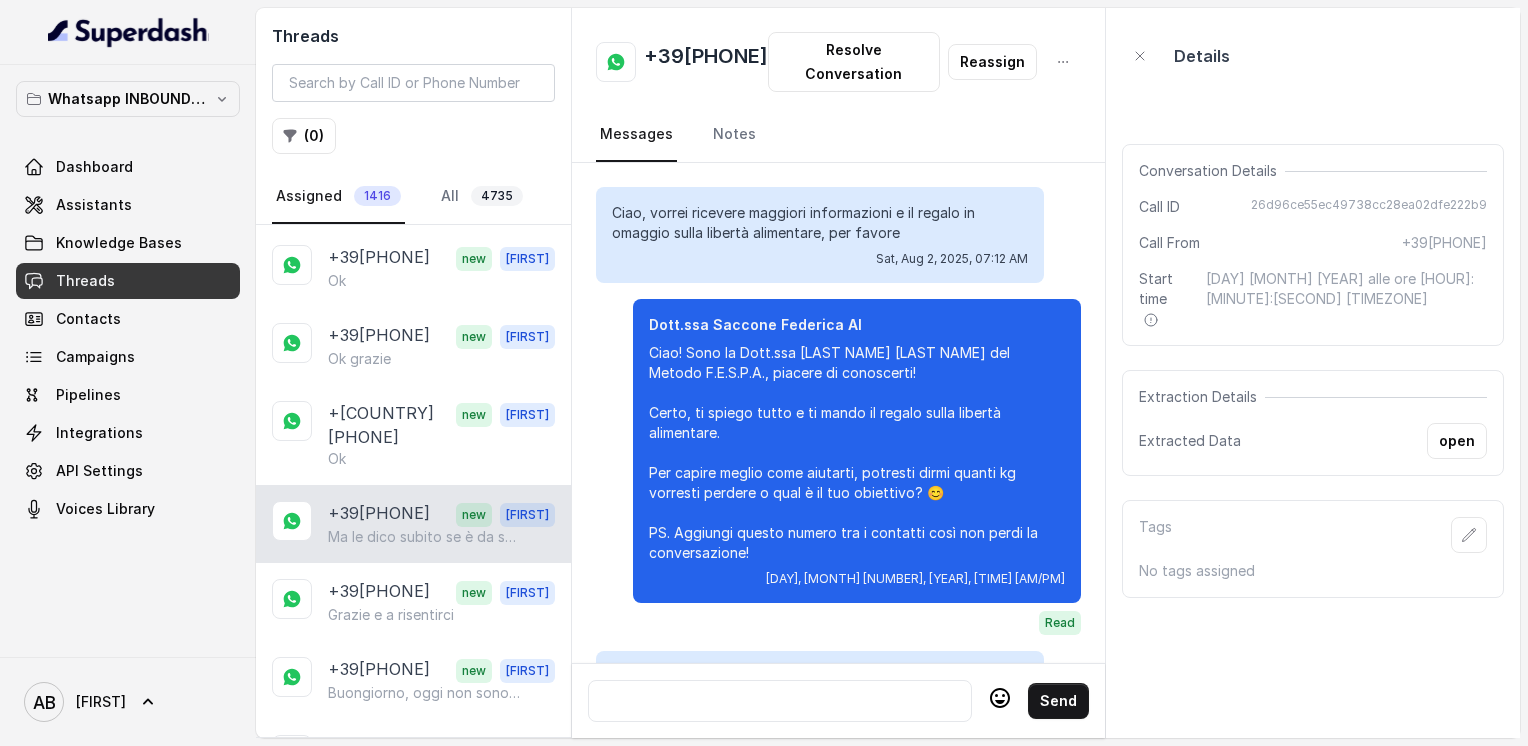 scroll, scrollTop: 2016, scrollLeft: 0, axis: vertical 